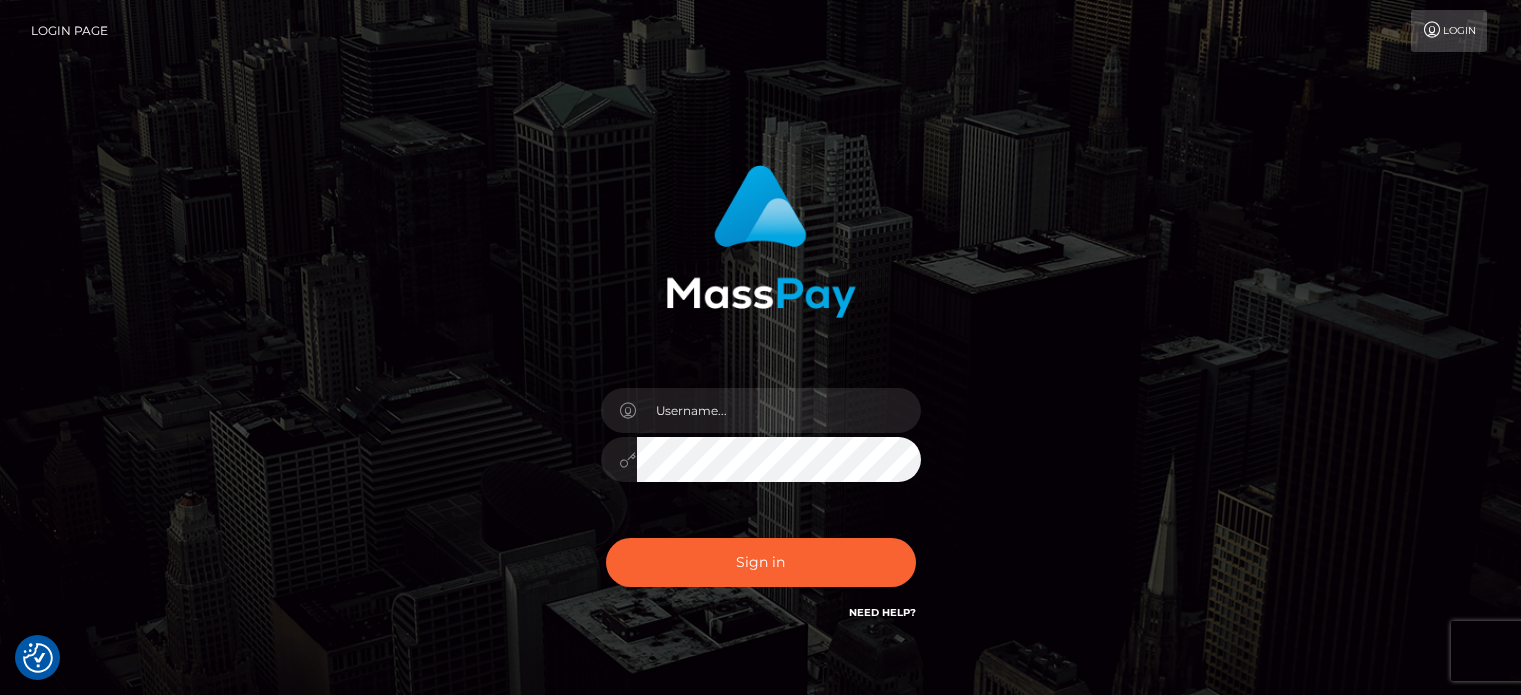 scroll, scrollTop: 0, scrollLeft: 0, axis: both 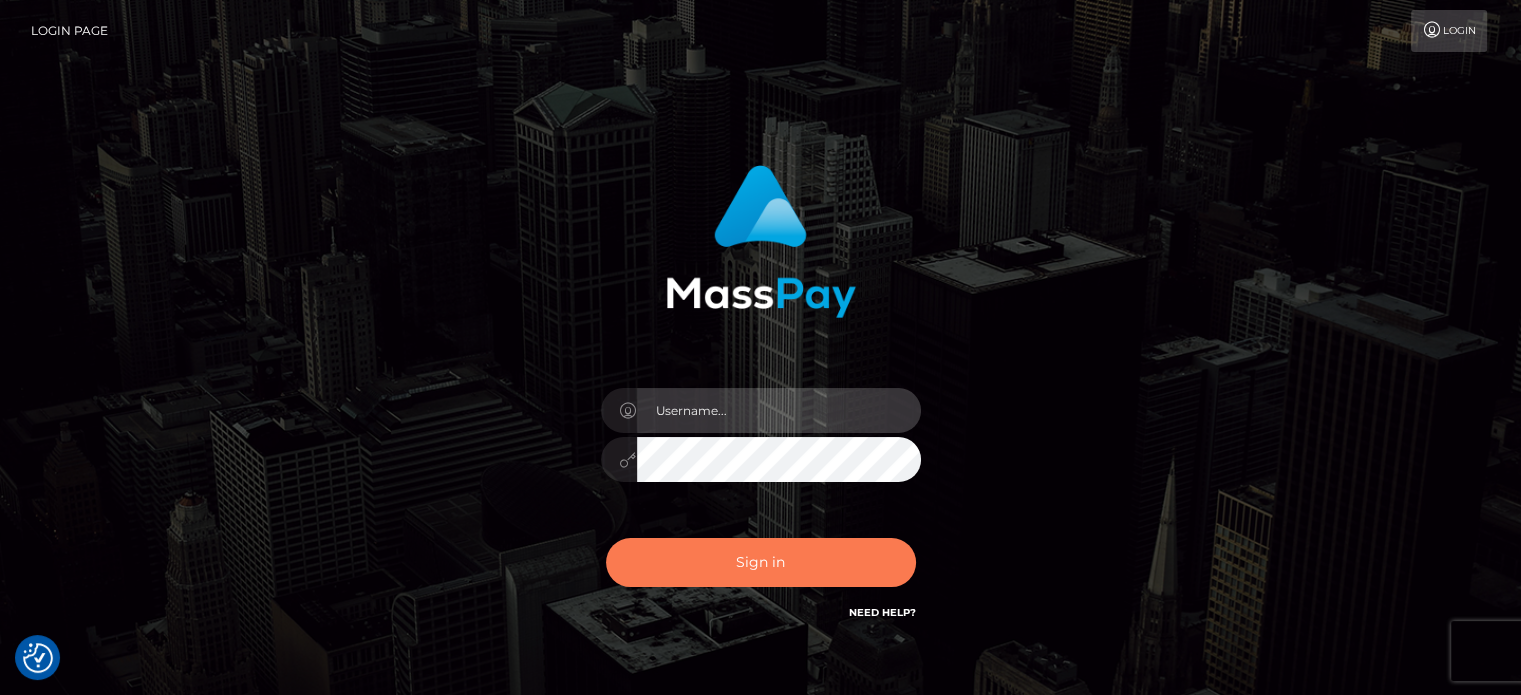 type on "kristy.ai" 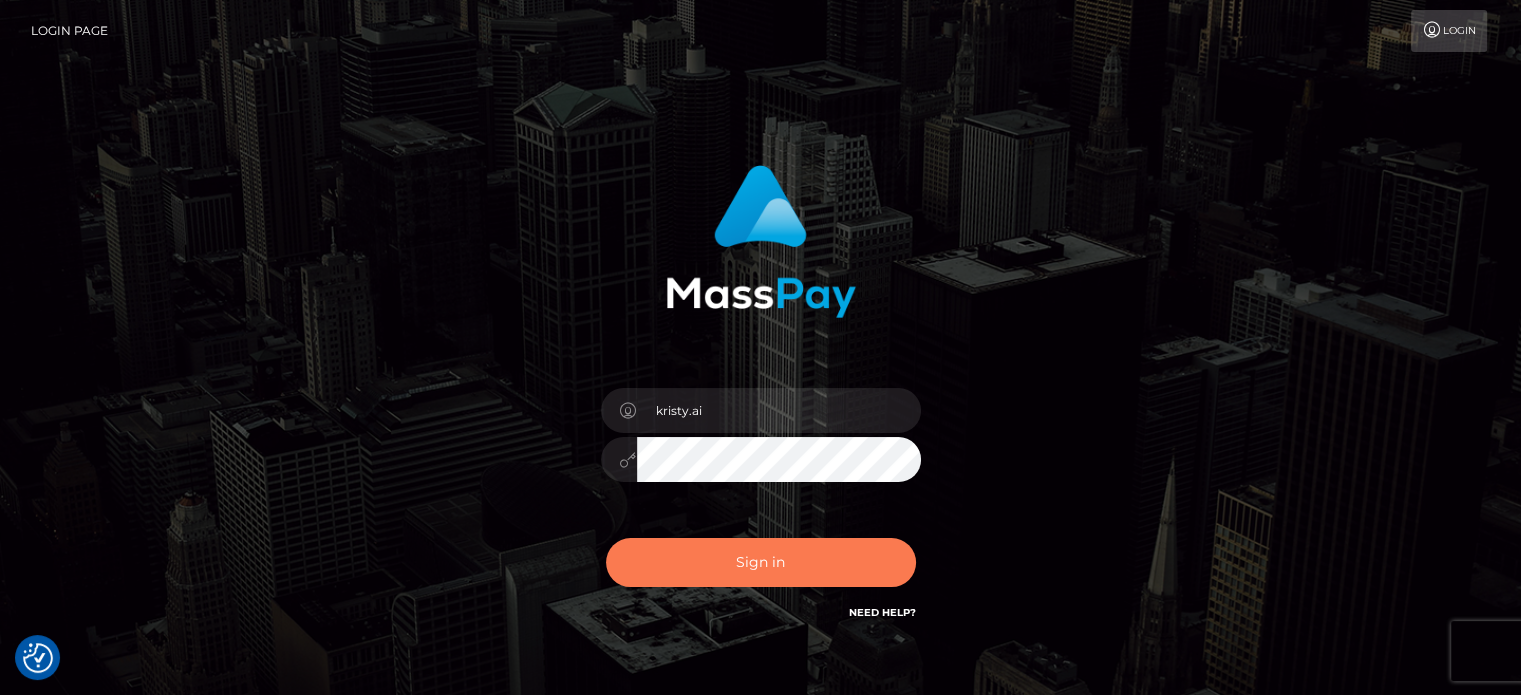 click on "Sign in" at bounding box center [761, 562] 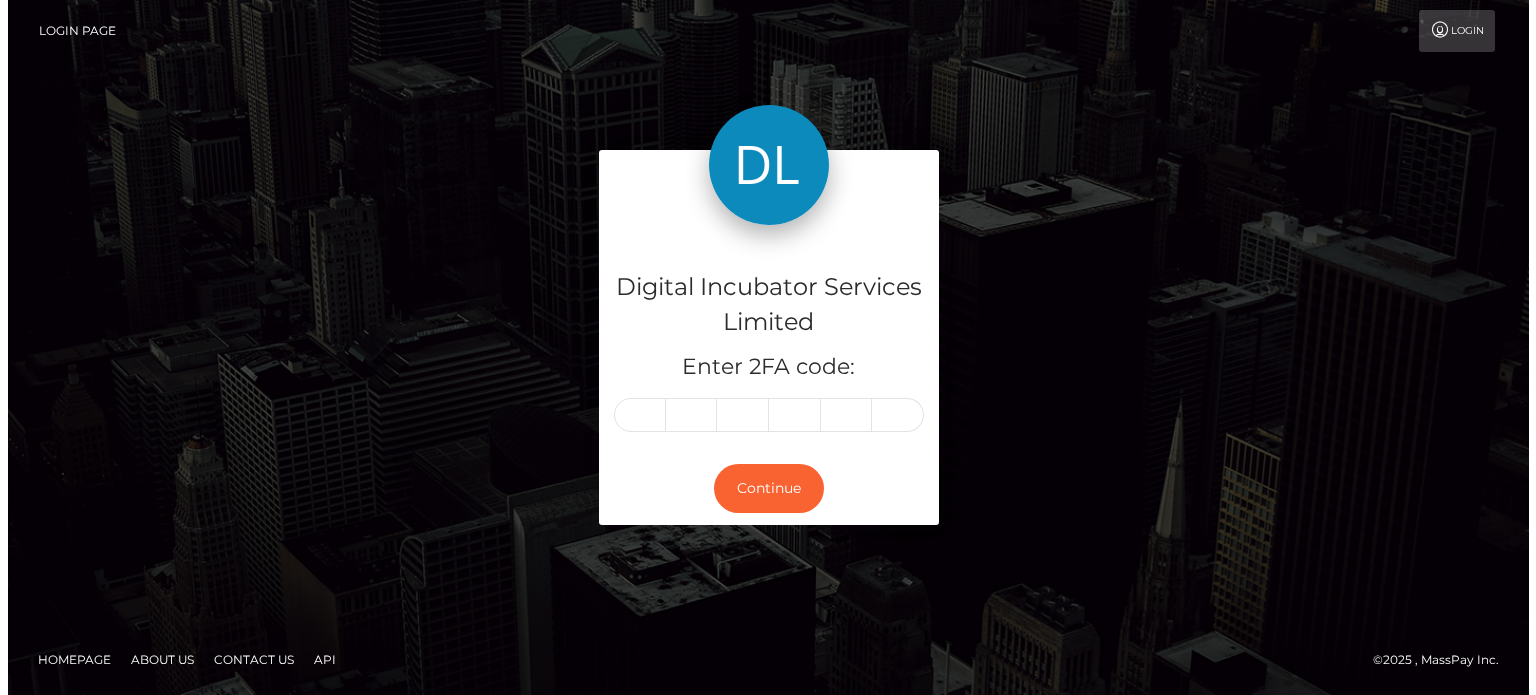 scroll, scrollTop: 0, scrollLeft: 0, axis: both 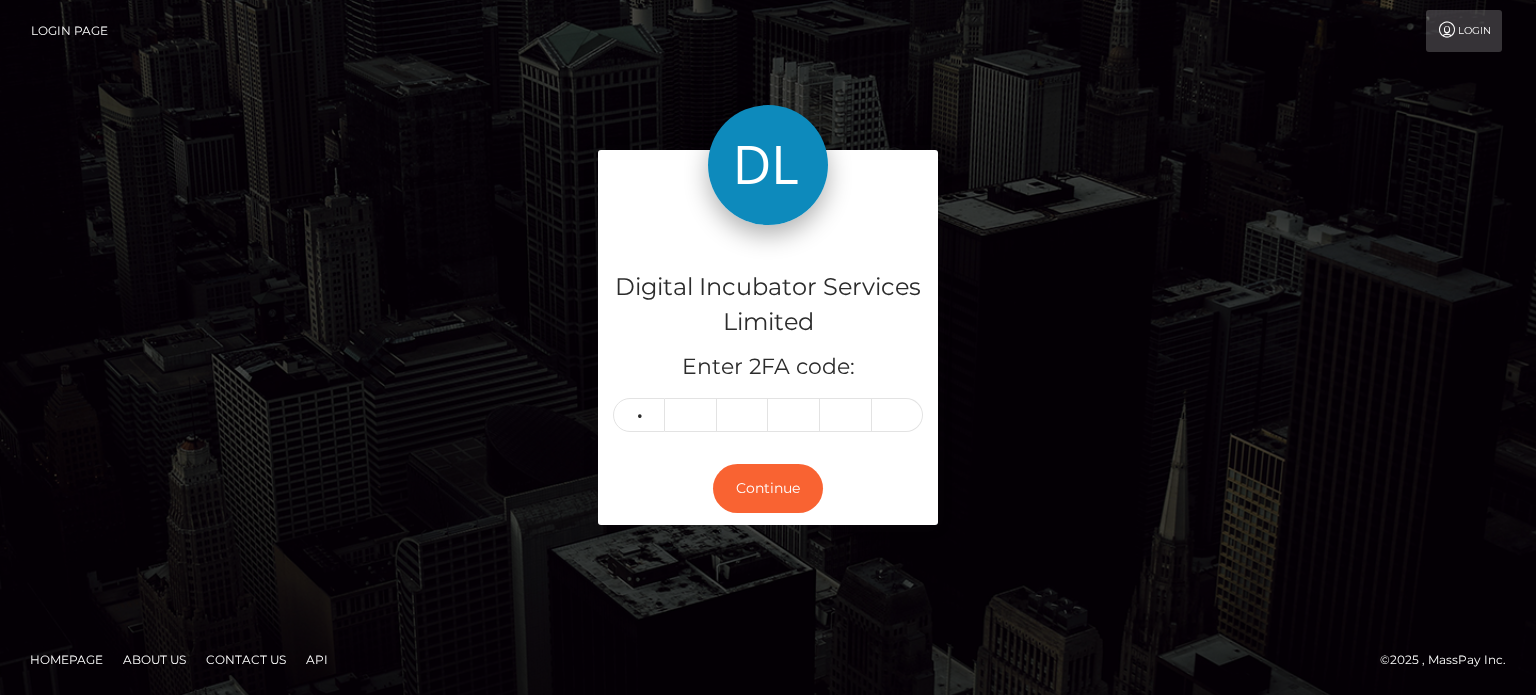 type on "3" 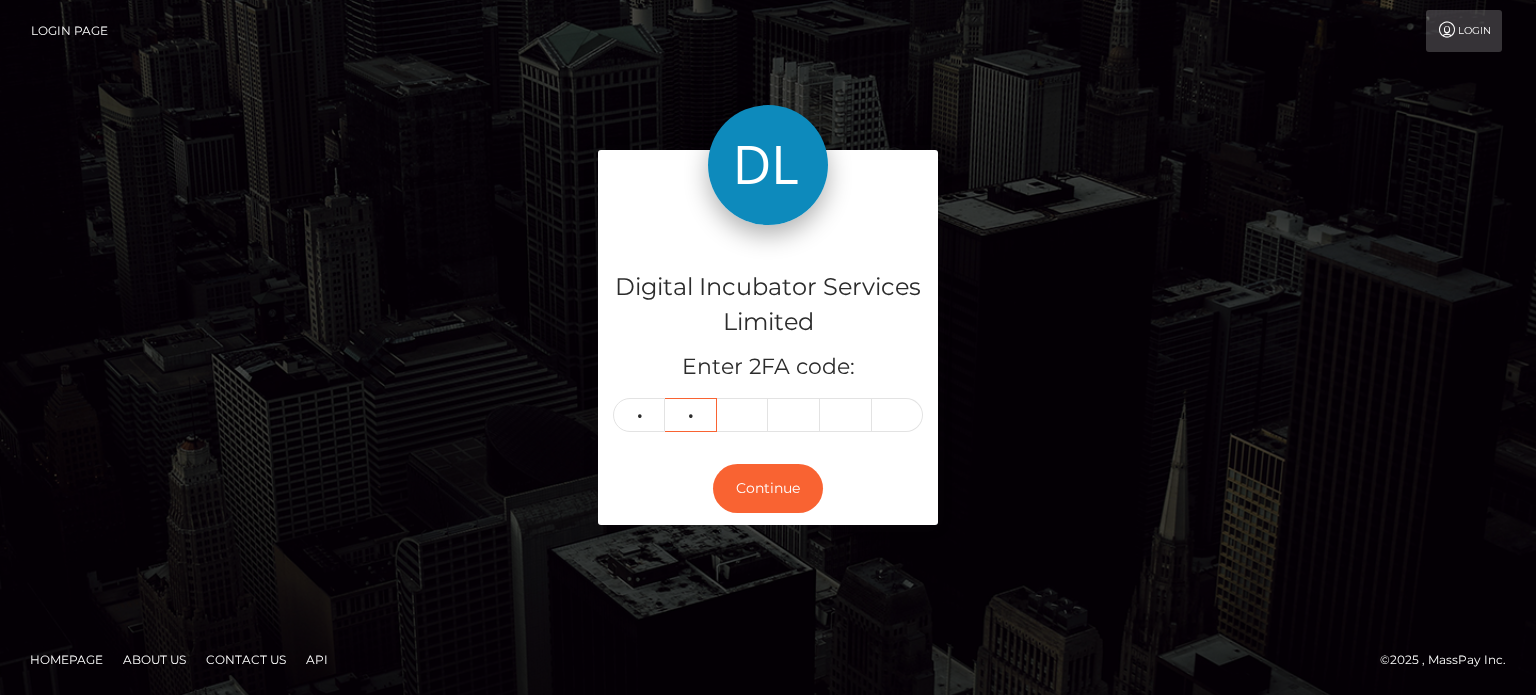 type on "2" 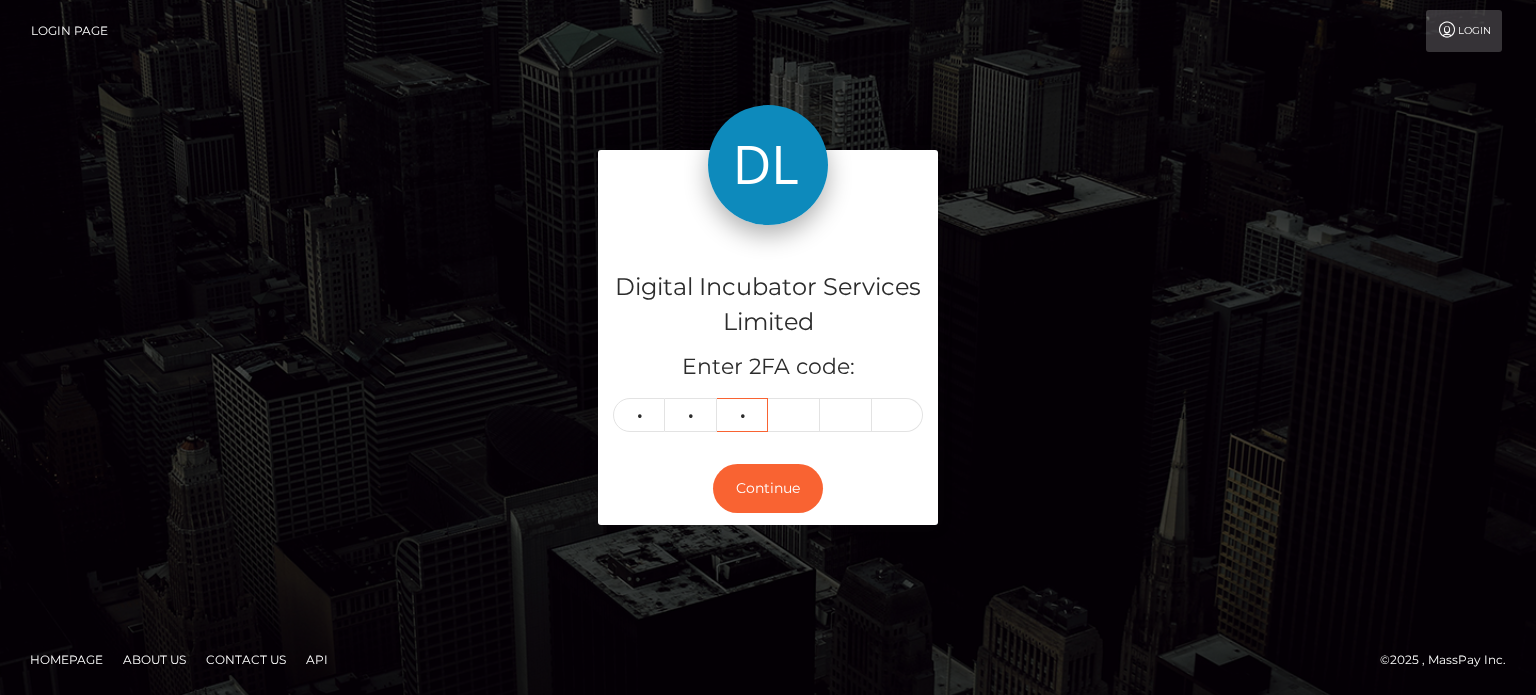 type on "6" 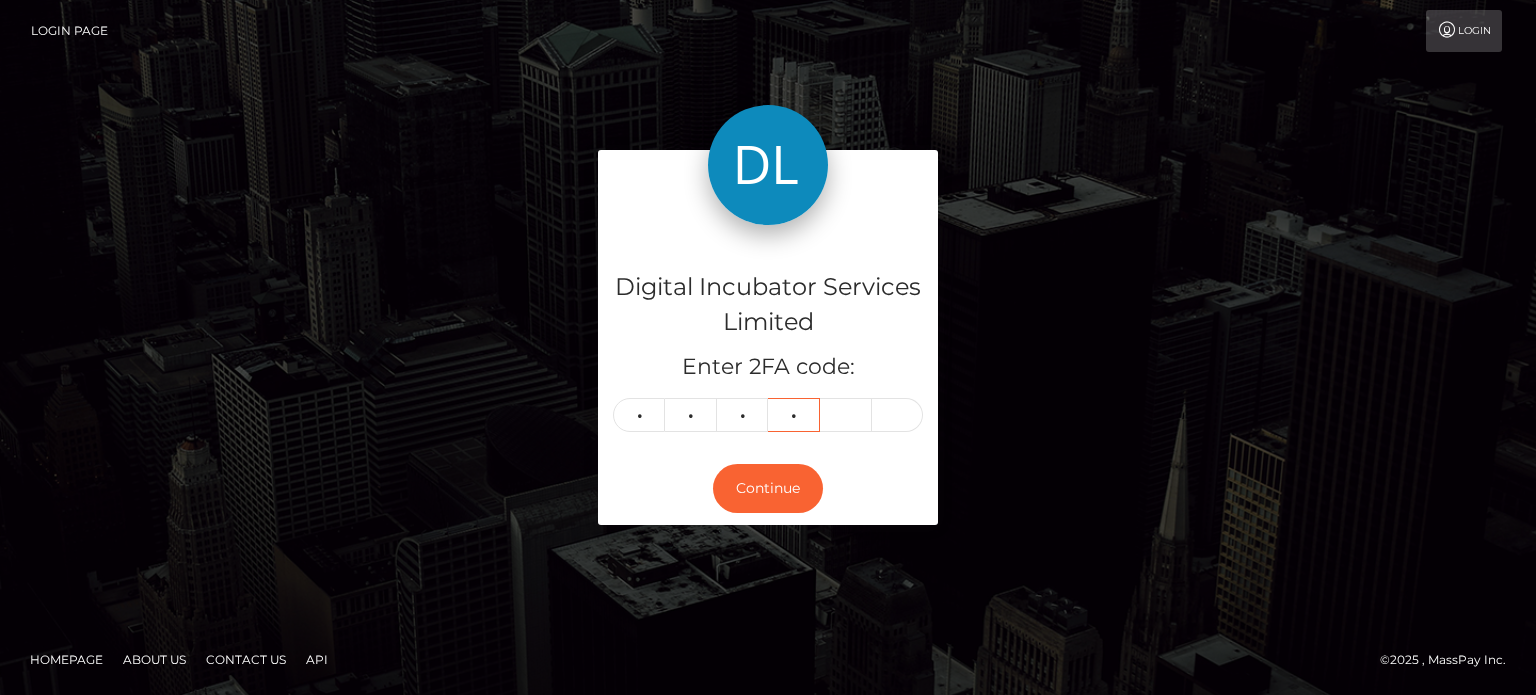 type on "3" 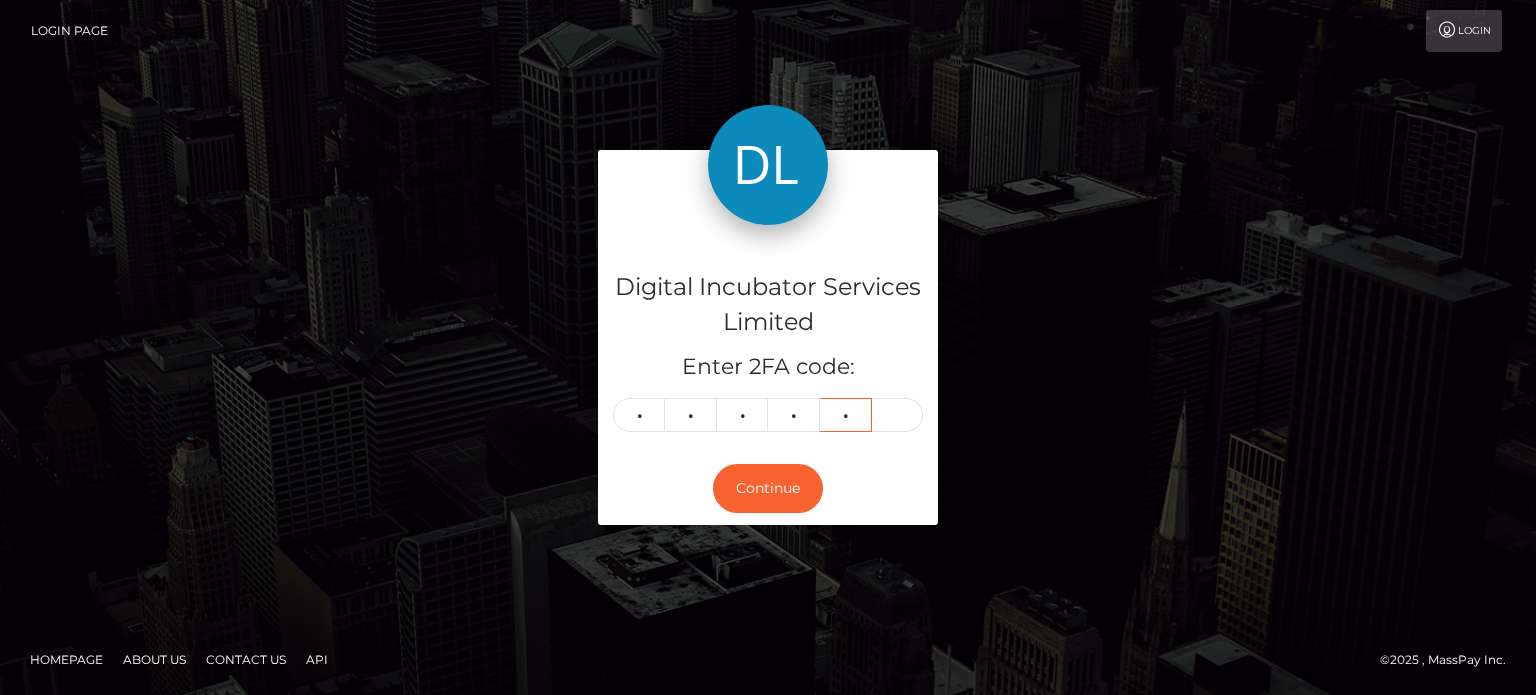 type on "8" 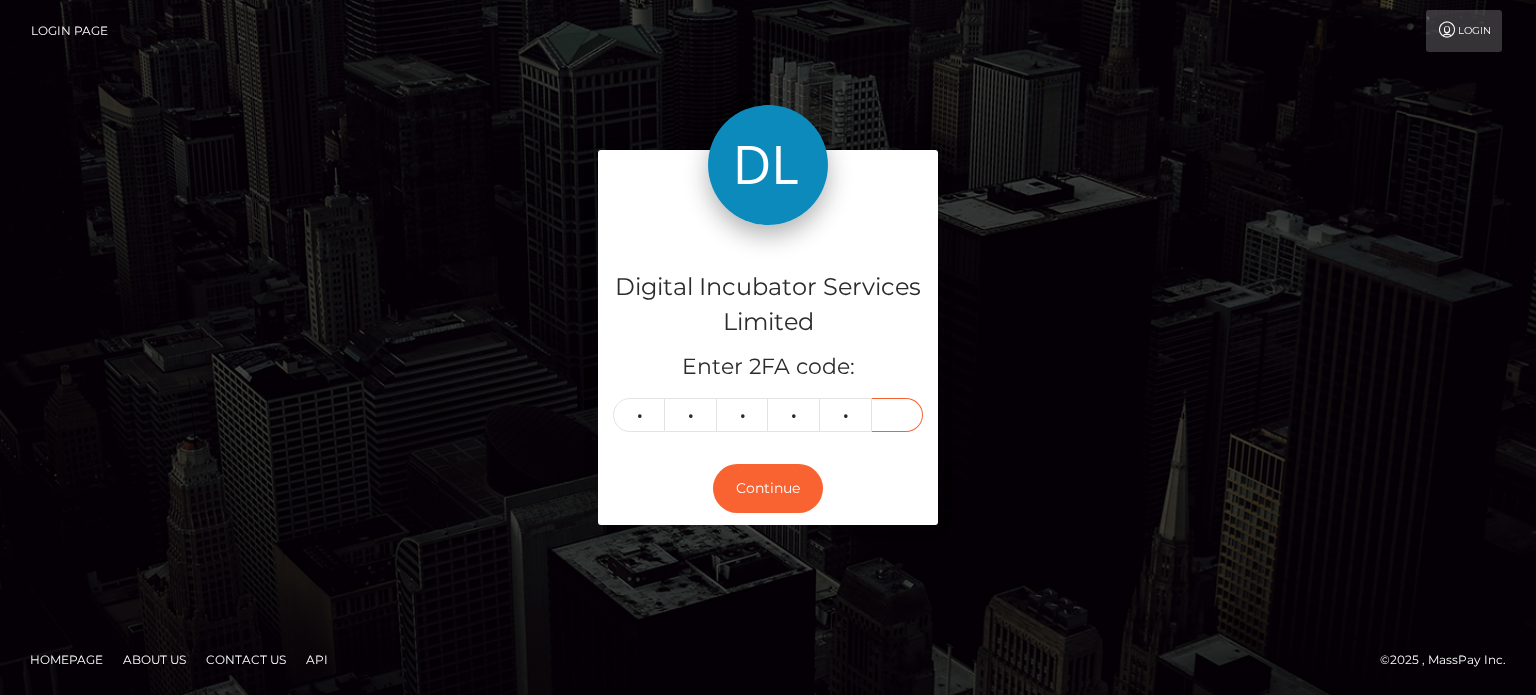 type on "1" 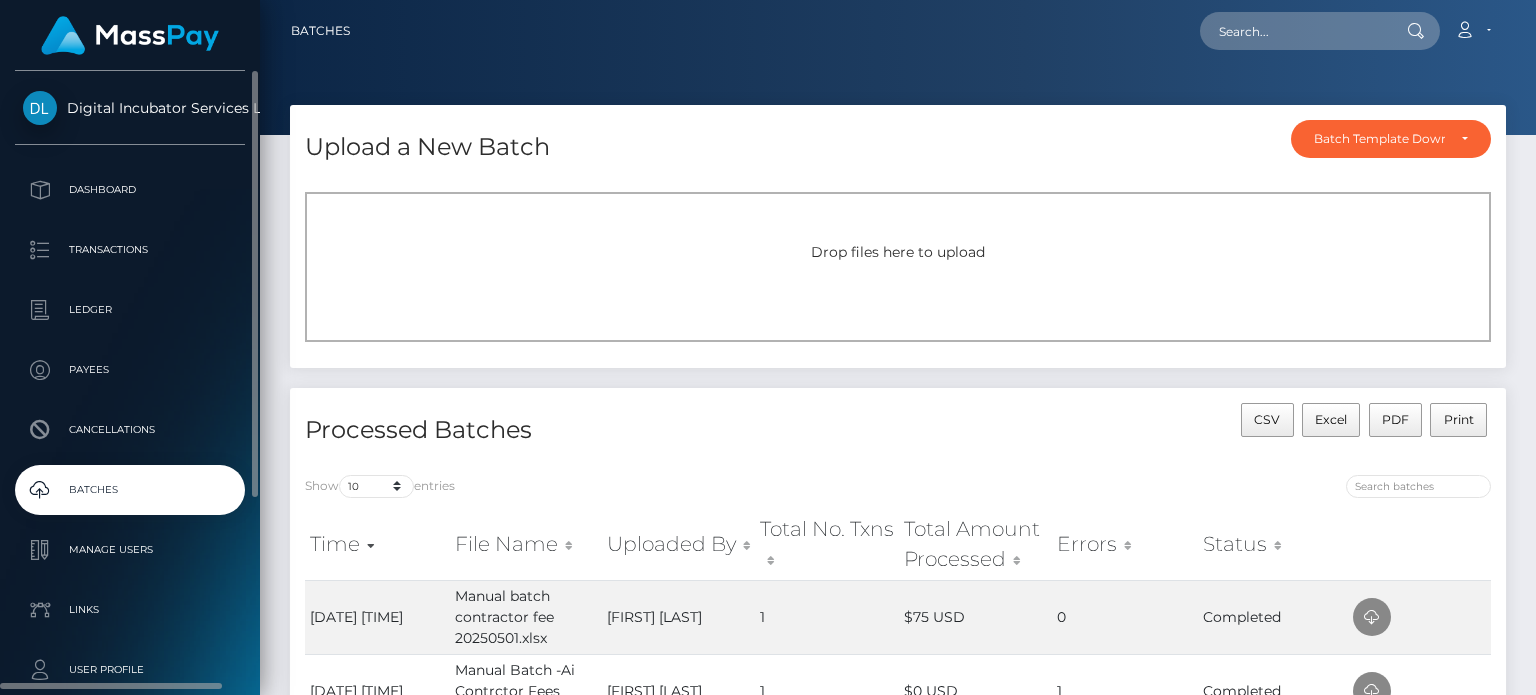 scroll, scrollTop: 0, scrollLeft: 0, axis: both 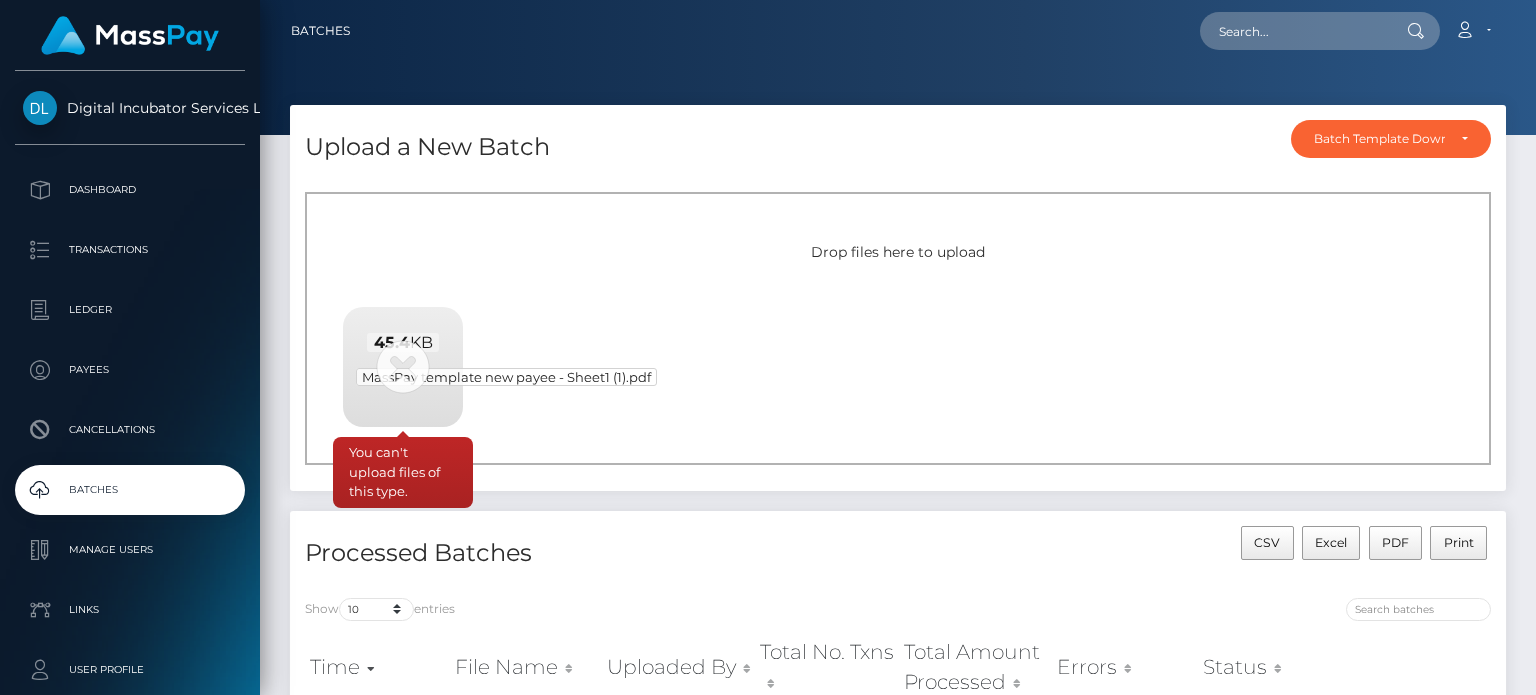 click on "MassPay template new payee - Sheet1 (1).pdf" at bounding box center (506, 377) 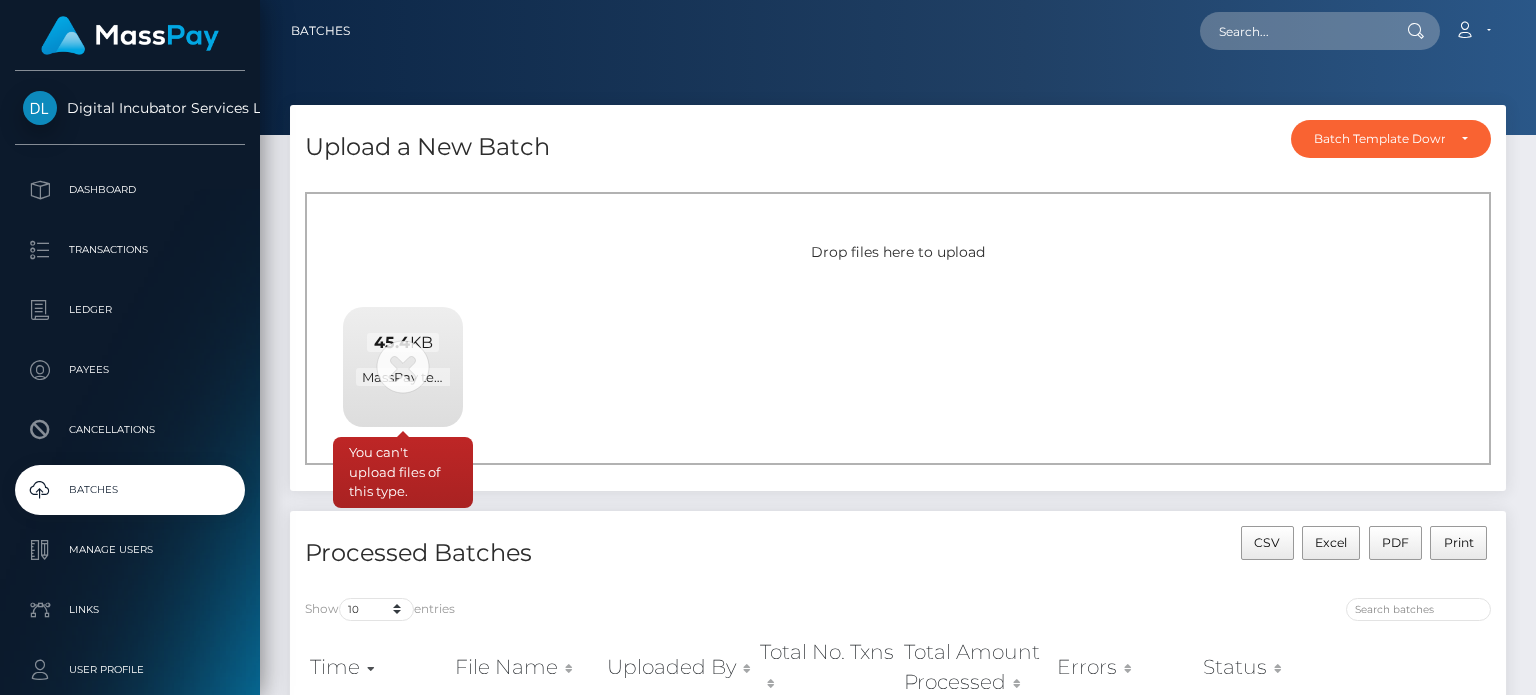 click on "45.4  KB      MassPay template new payee - Sheet1 (1).pdf" at bounding box center [403, 360] 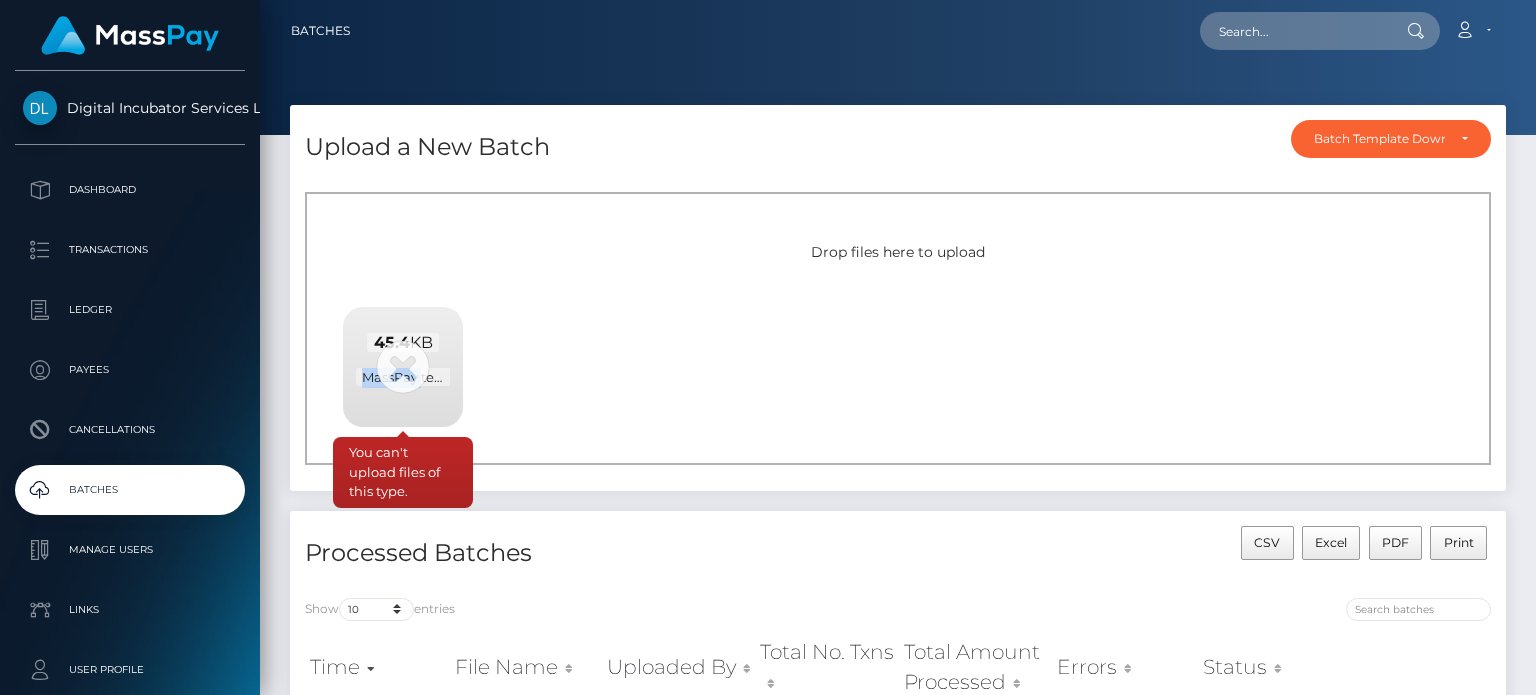 drag, startPoint x: 416, startPoint y: 357, endPoint x: 403, endPoint y: 359, distance: 13.152946 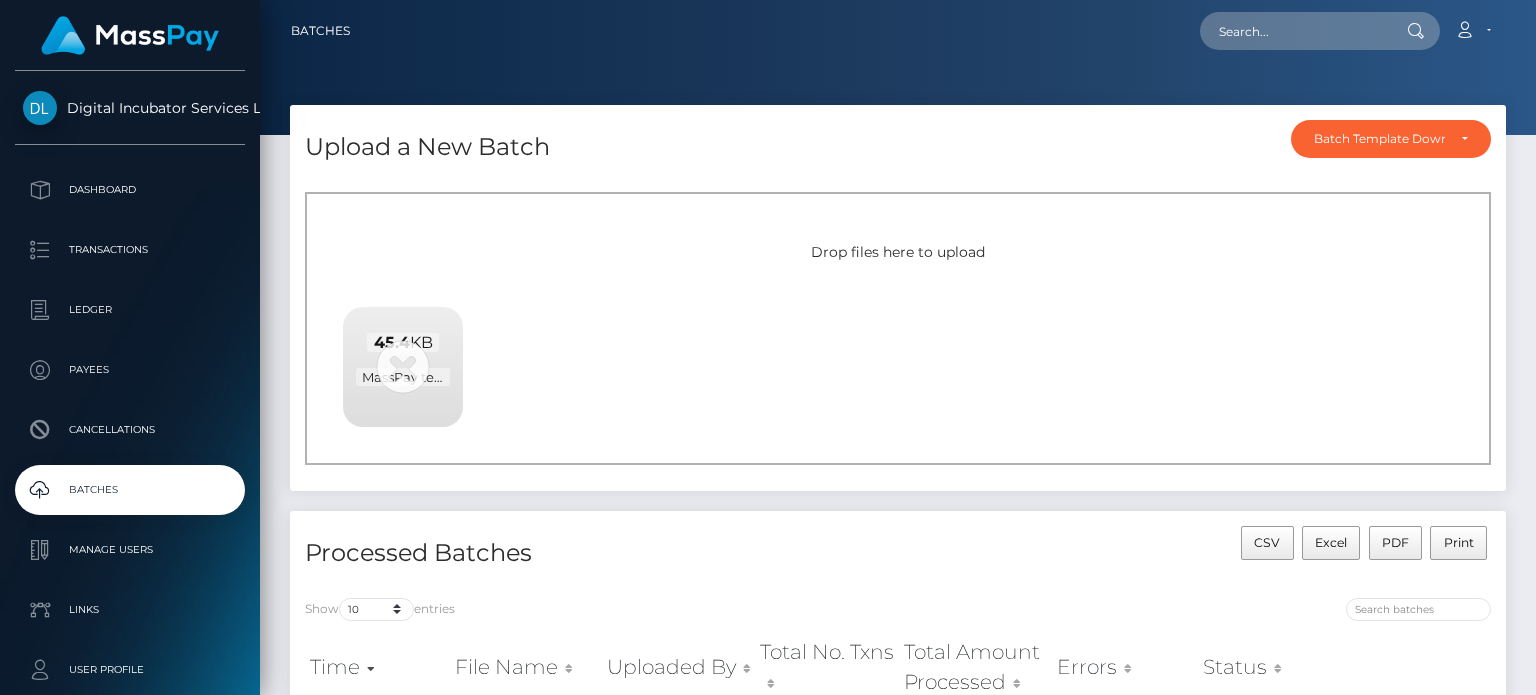 drag, startPoint x: 413, startPoint y: 328, endPoint x: 694, endPoint y: 430, distance: 298.9398 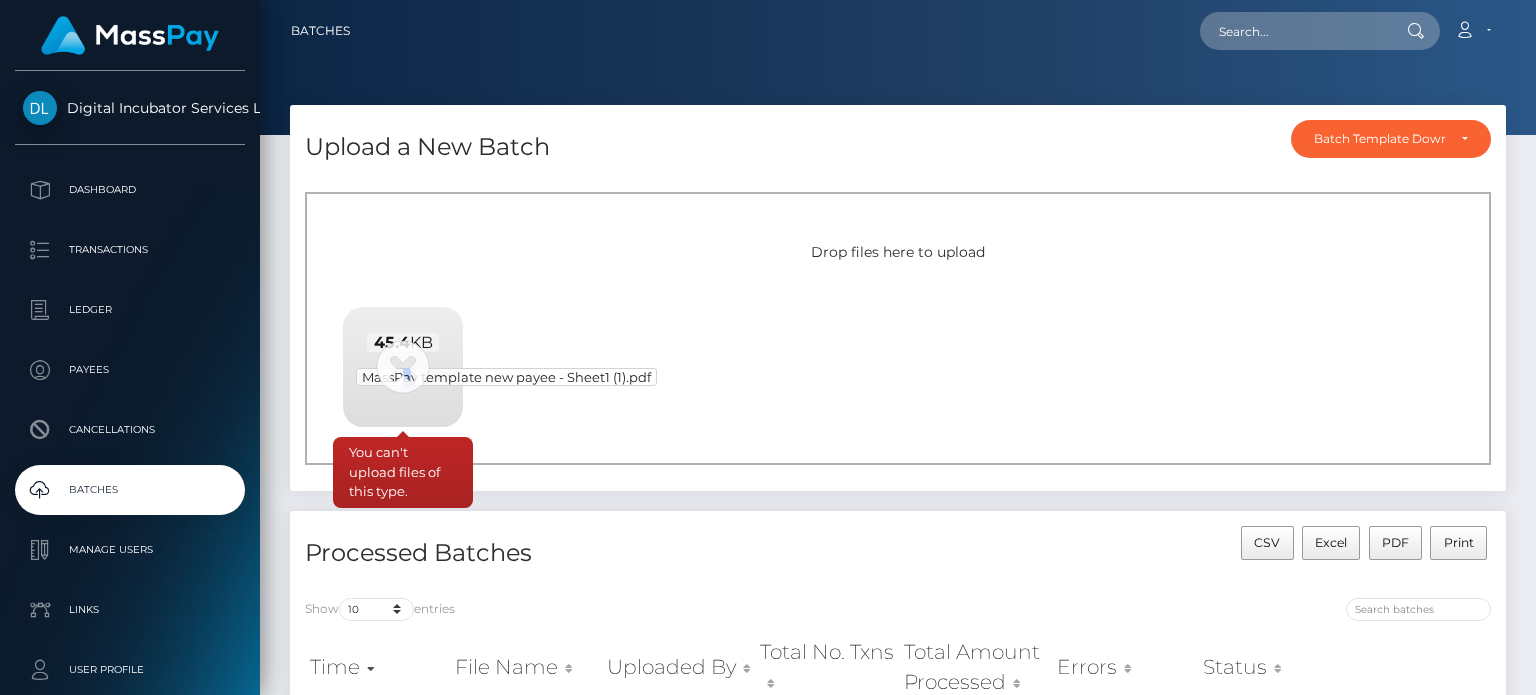 drag, startPoint x: 372, startPoint y: 325, endPoint x: 408, endPoint y: 371, distance: 58.412327 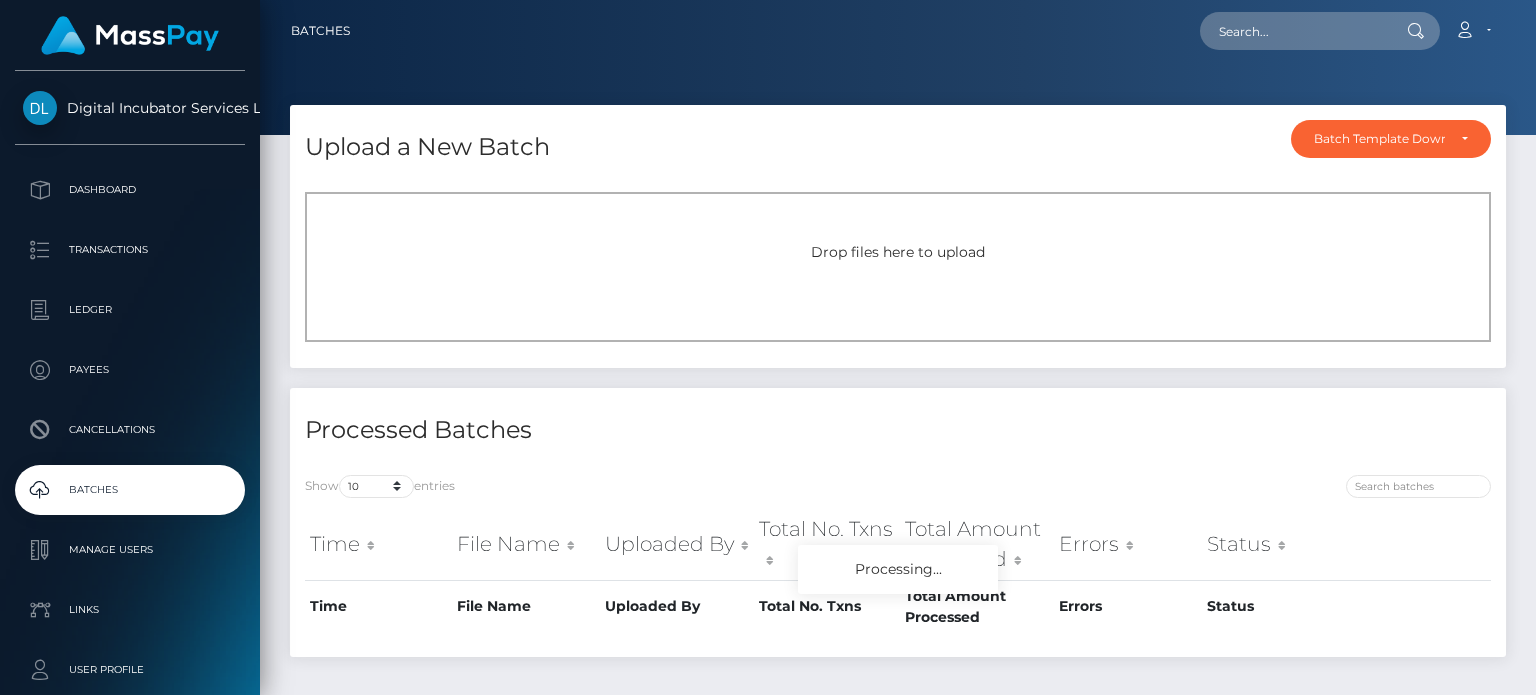 scroll, scrollTop: 0, scrollLeft: 0, axis: both 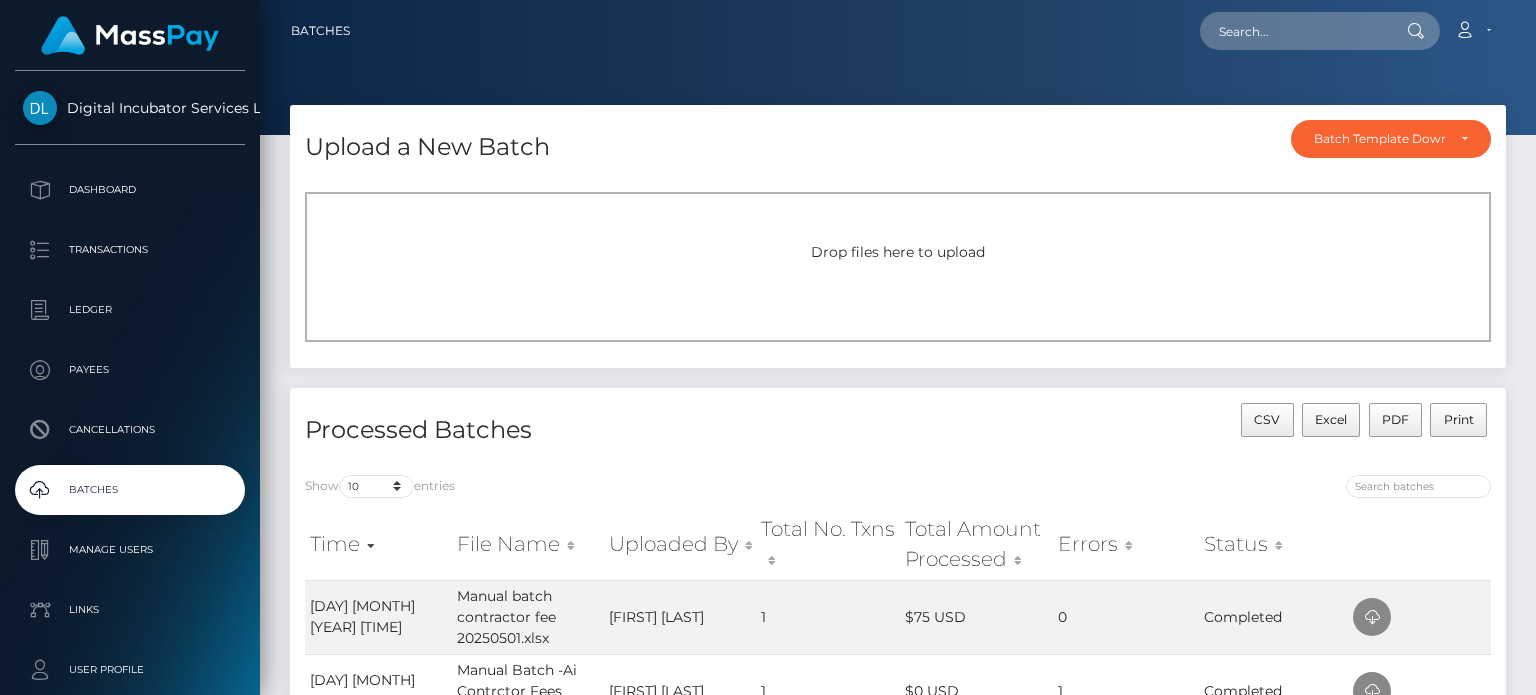 click on "Drop files here to upload" at bounding box center (898, 252) 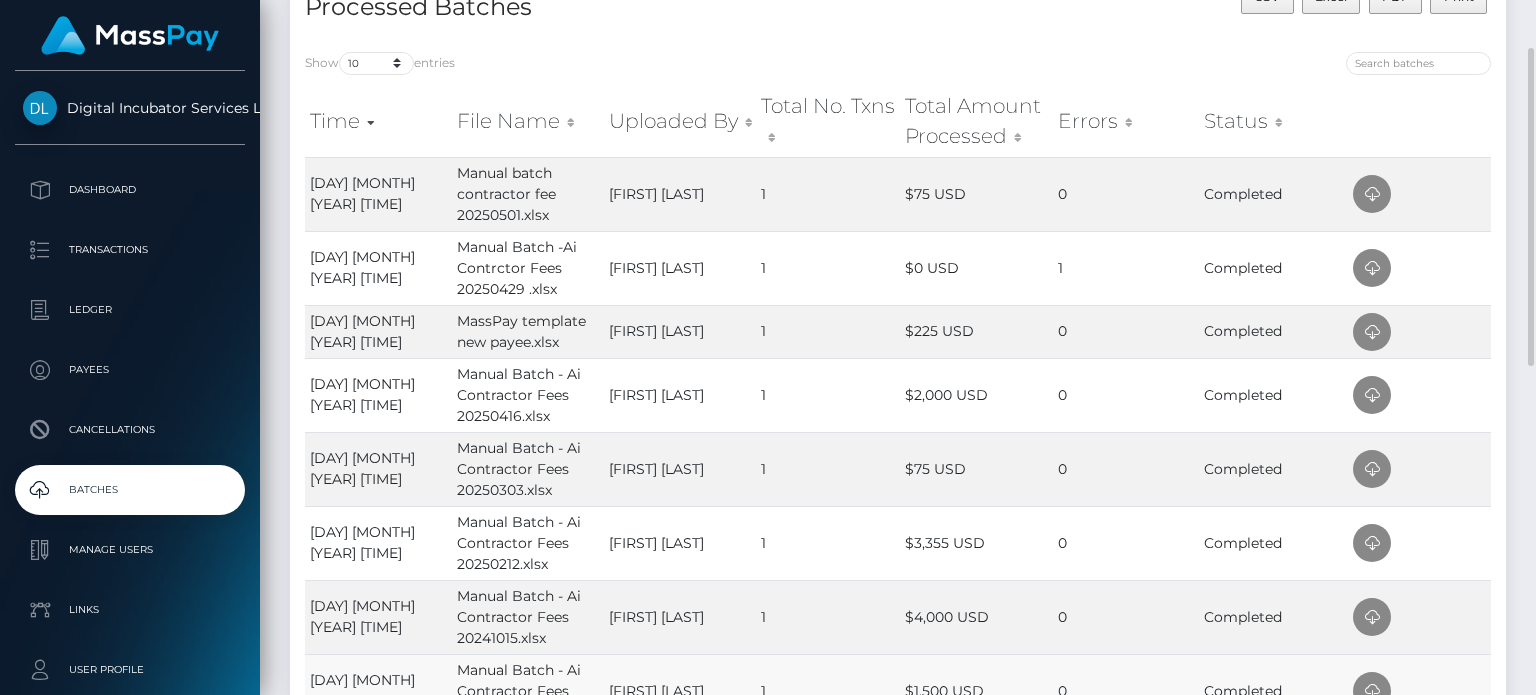 scroll, scrollTop: 323, scrollLeft: 0, axis: vertical 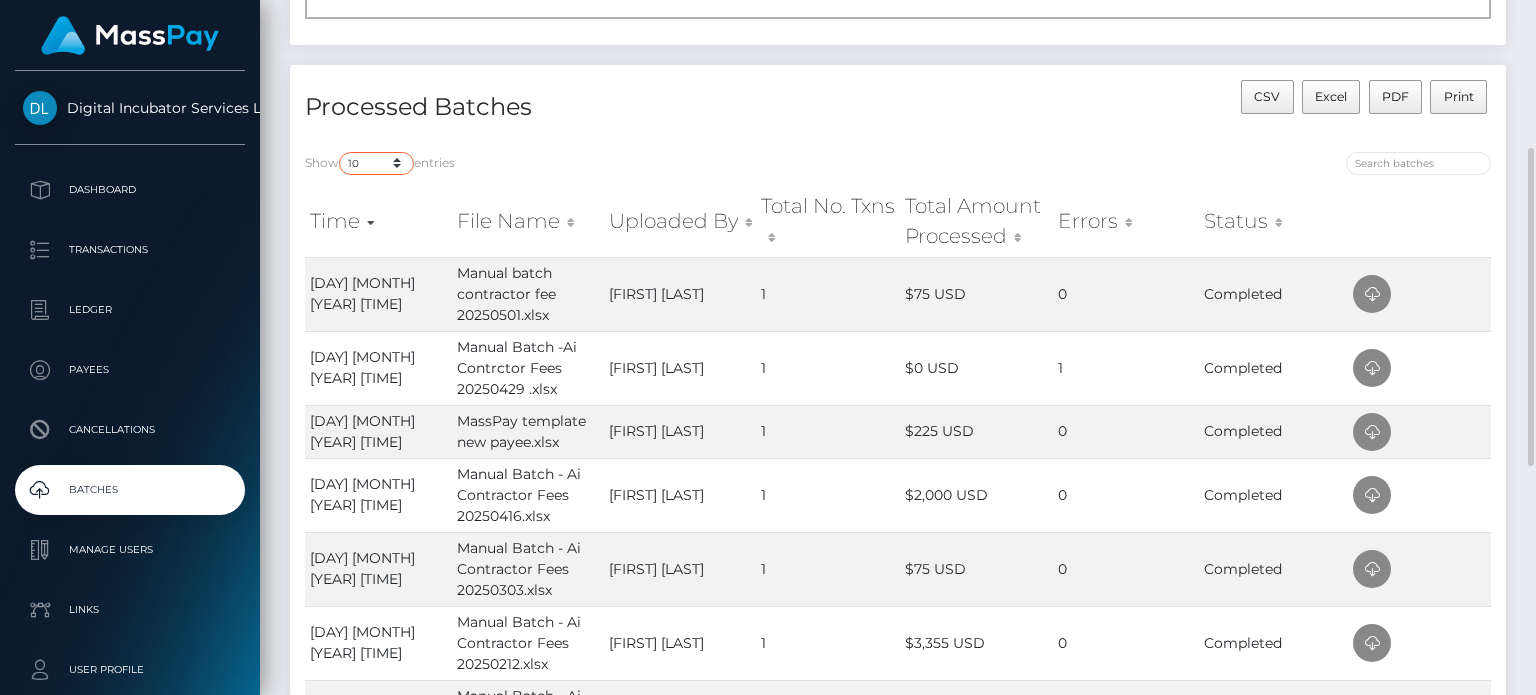 click on "10 25 50 All" at bounding box center [376, 163] 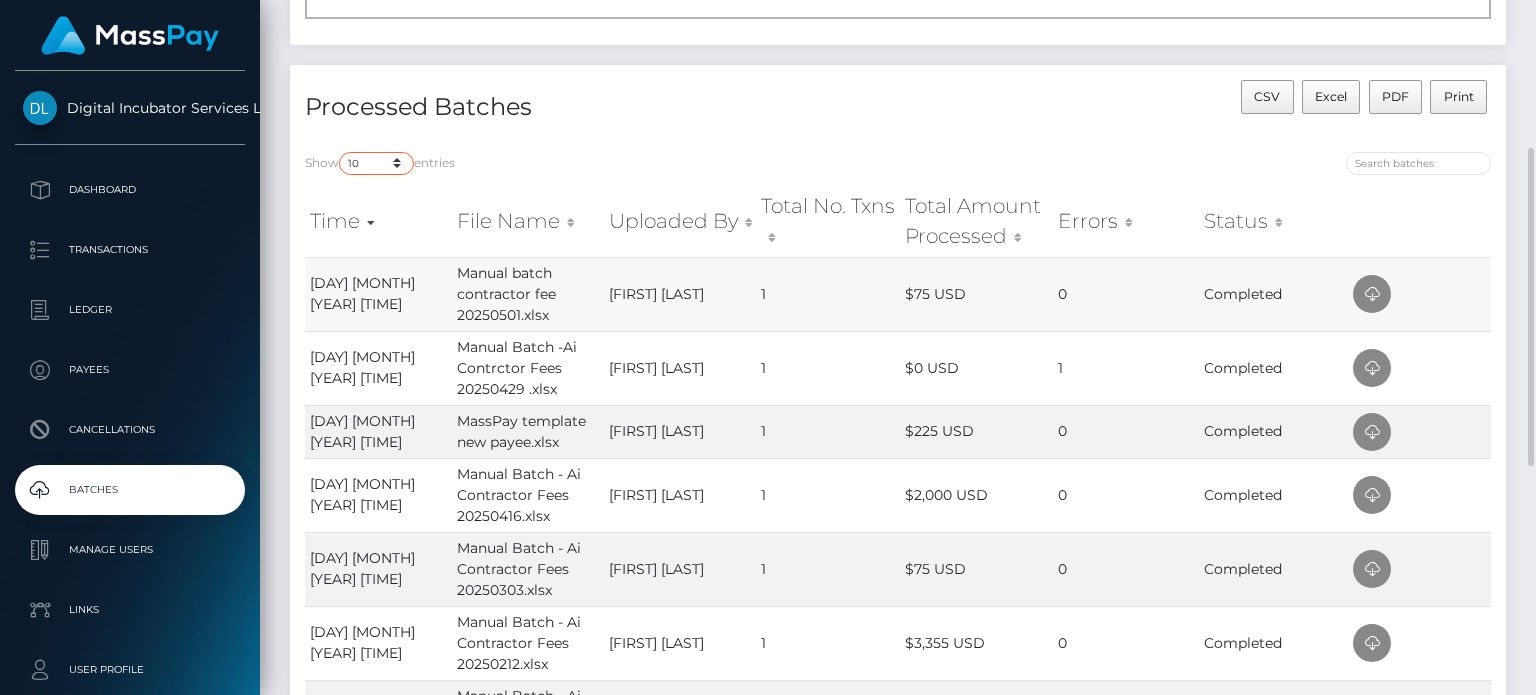 select on "50" 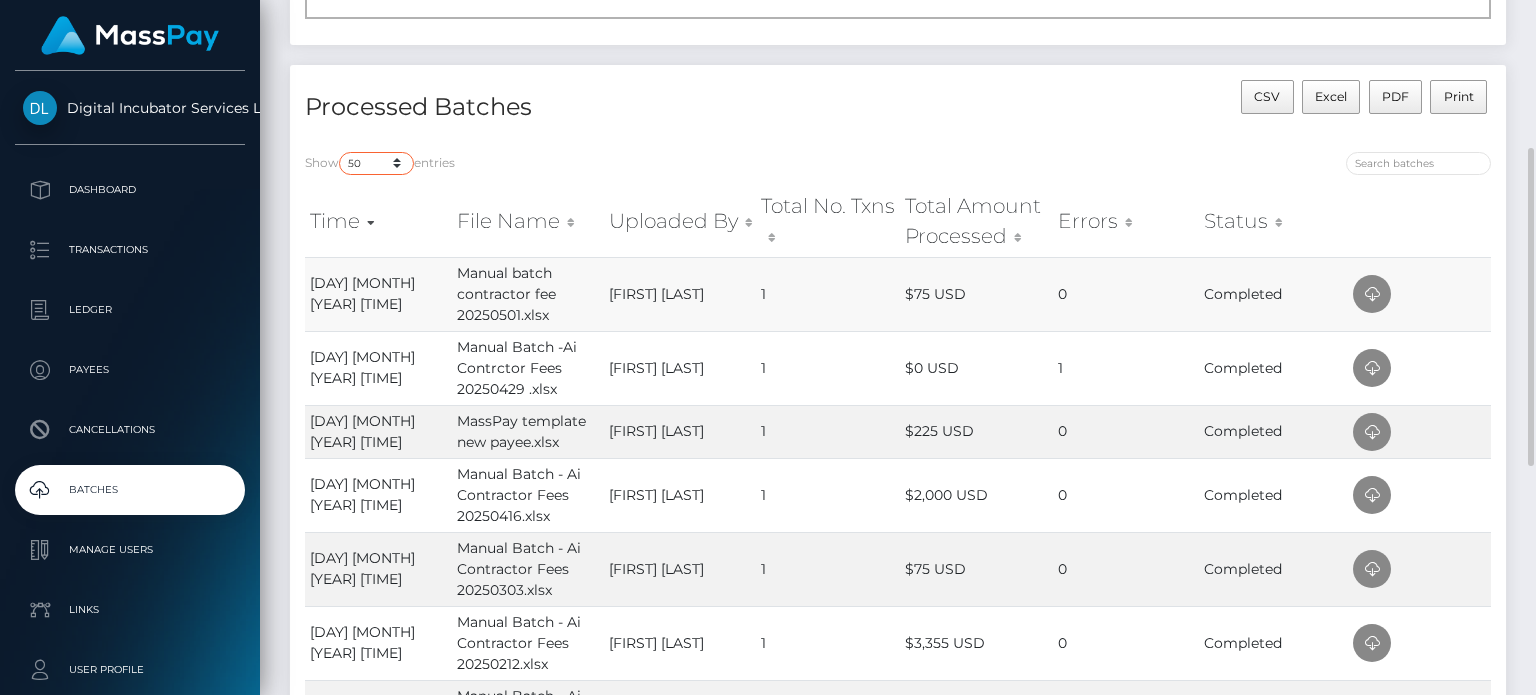 click on "10 25 50 All" at bounding box center (376, 163) 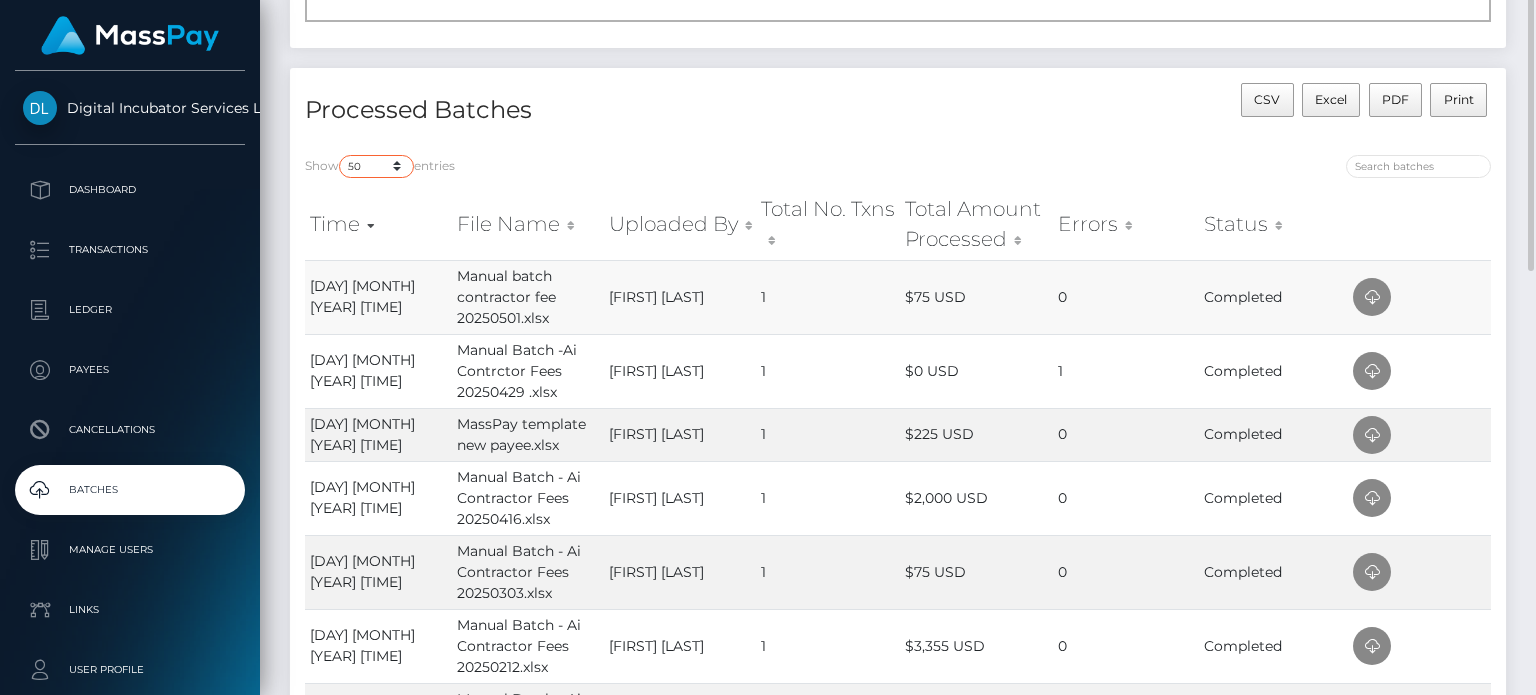 scroll, scrollTop: 120, scrollLeft: 0, axis: vertical 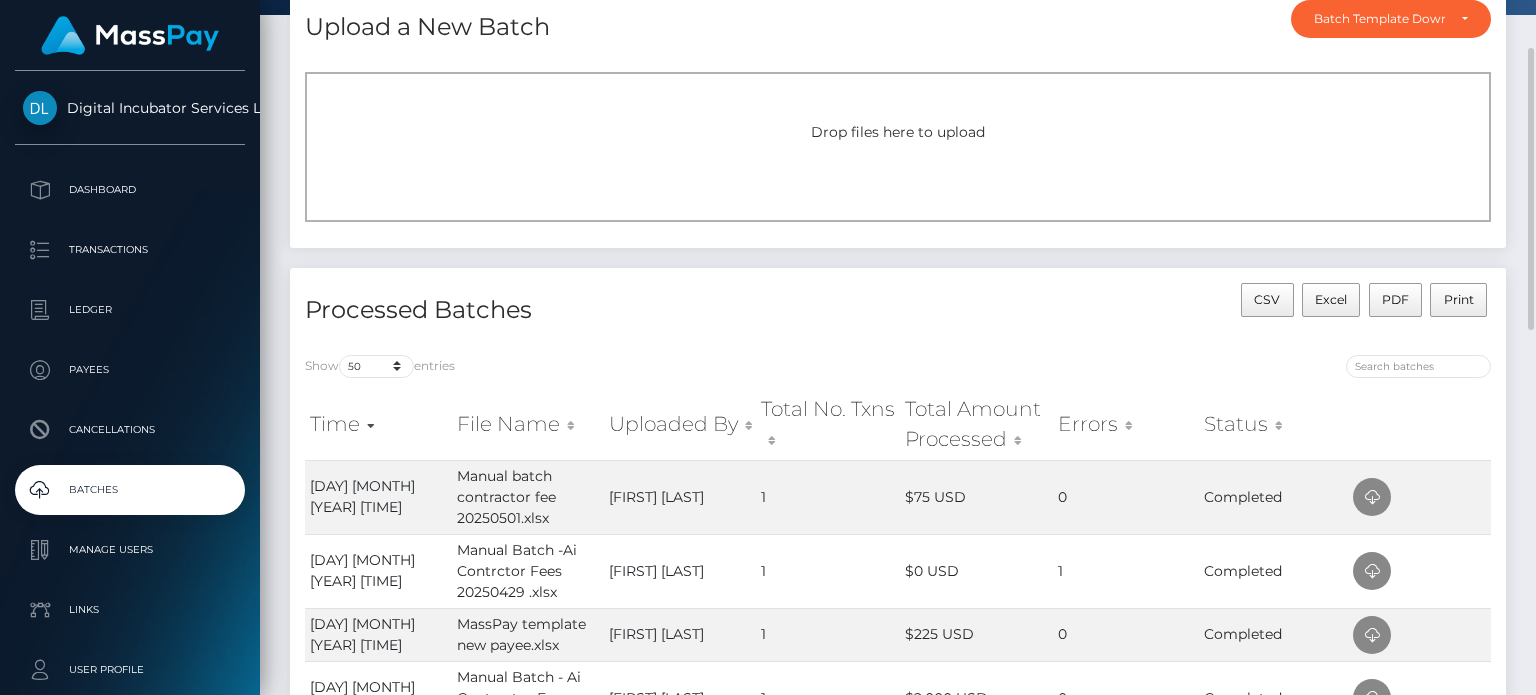 click on "Show  10 25 50 All  entries" at bounding box center [594, 369] 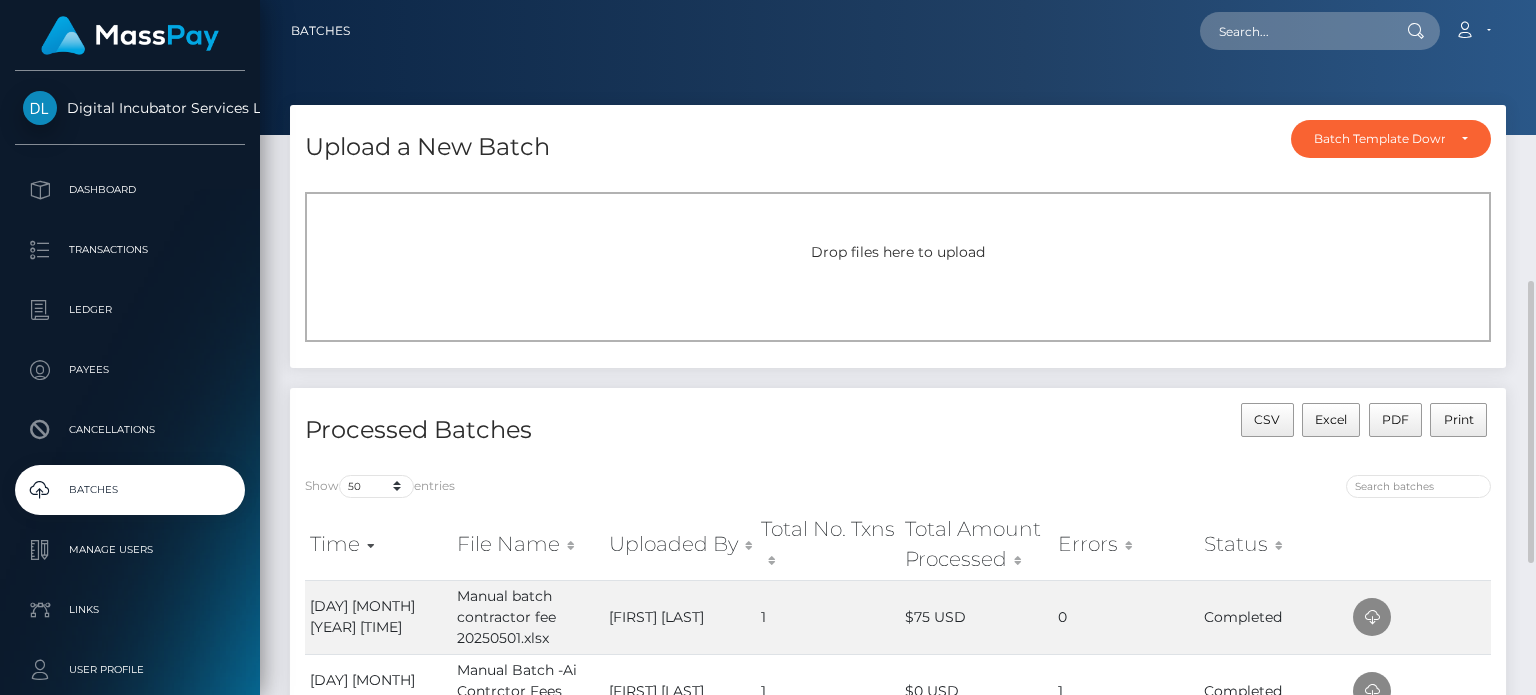 scroll, scrollTop: 300, scrollLeft: 0, axis: vertical 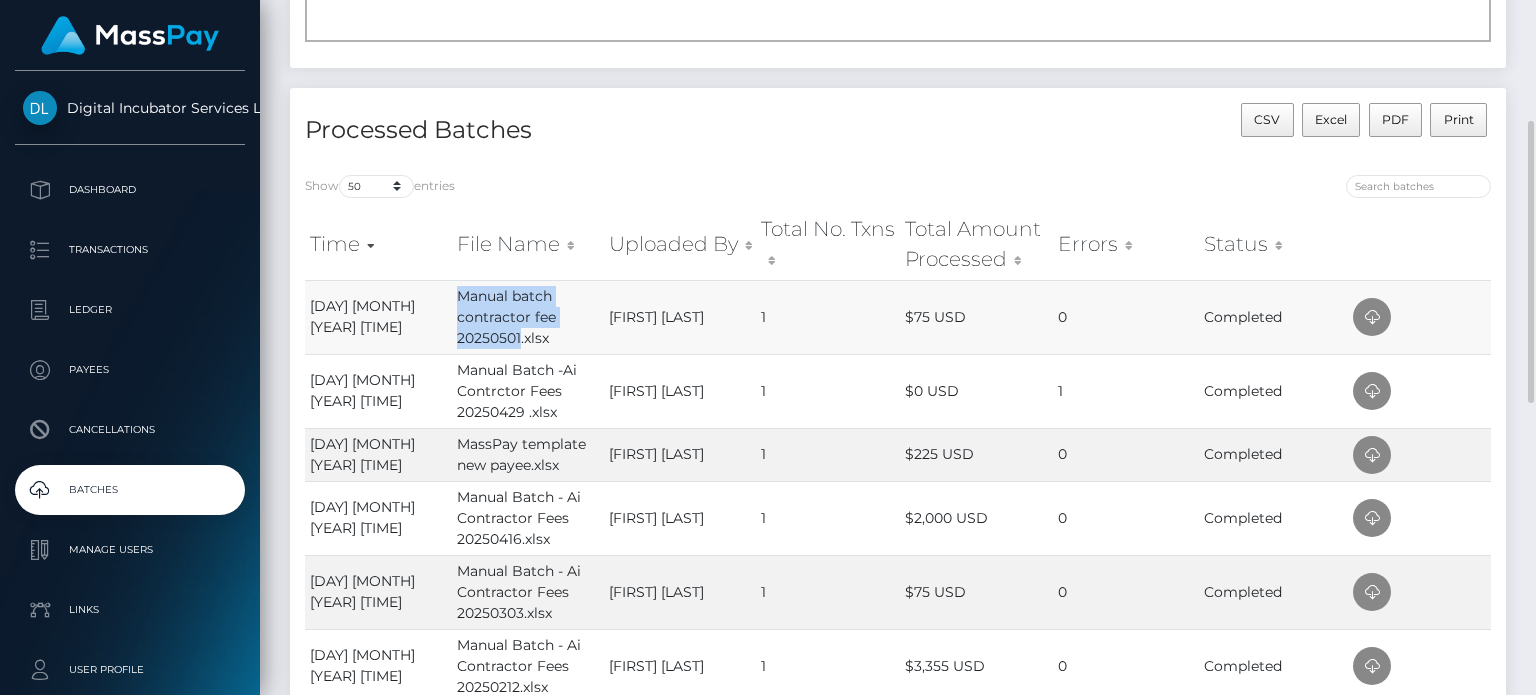 drag, startPoint x: 456, startPoint y: 289, endPoint x: 520, endPoint y: 348, distance: 87.04597 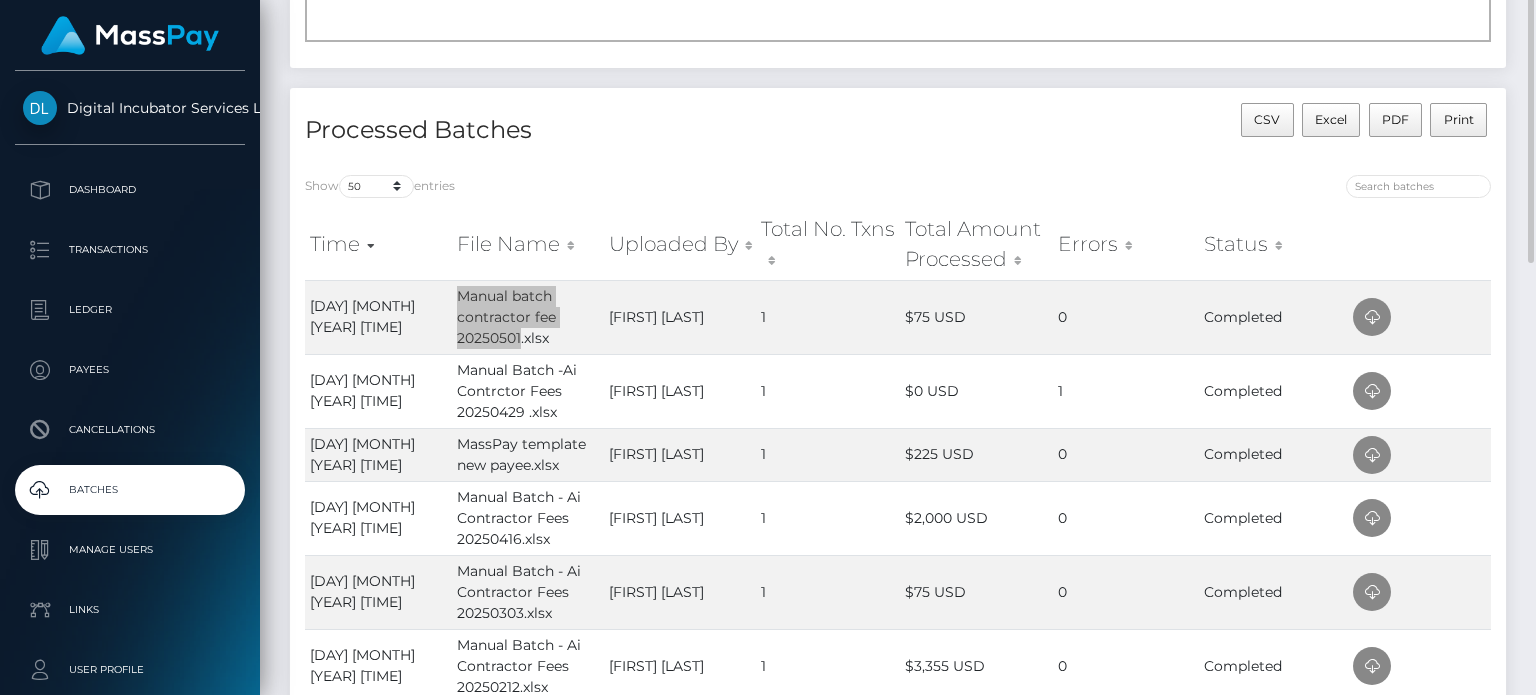 scroll, scrollTop: 0, scrollLeft: 0, axis: both 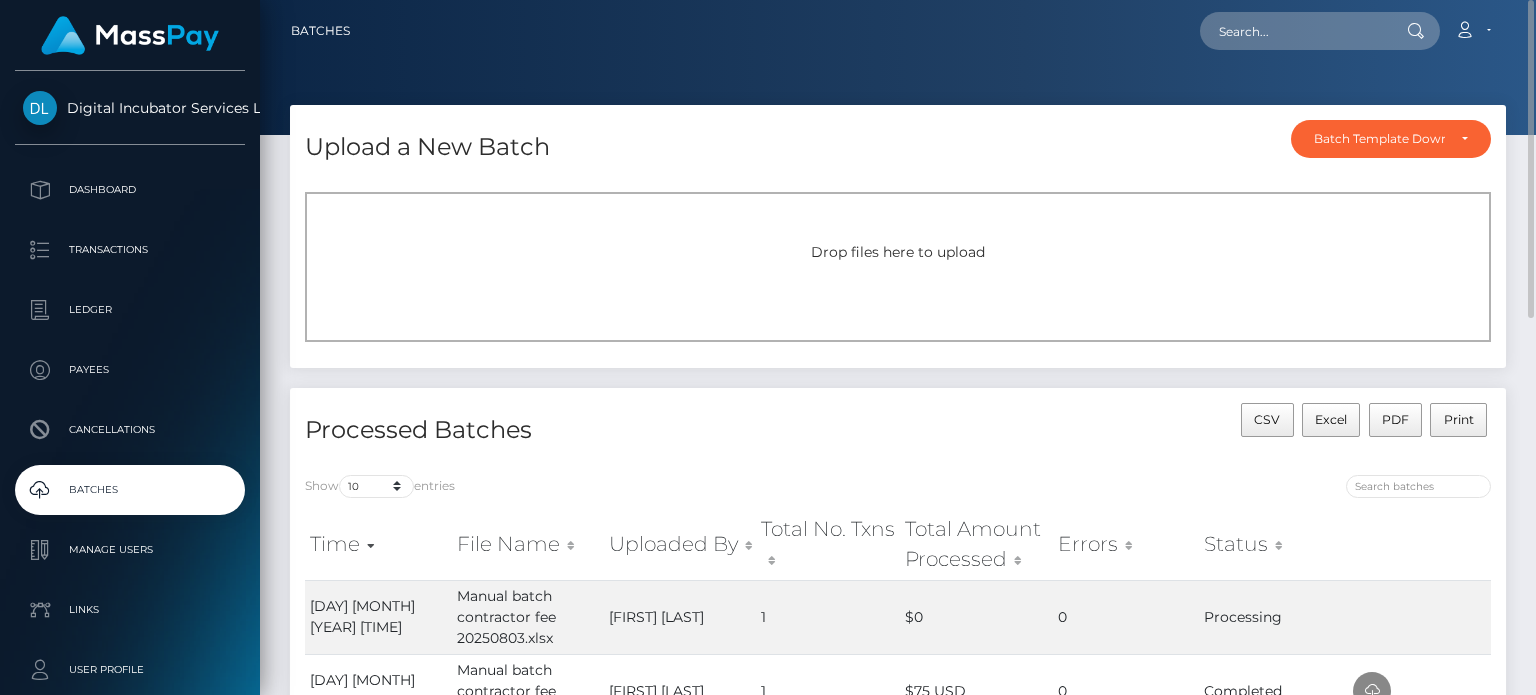 click on "Drop files here to upload" at bounding box center (898, 252) 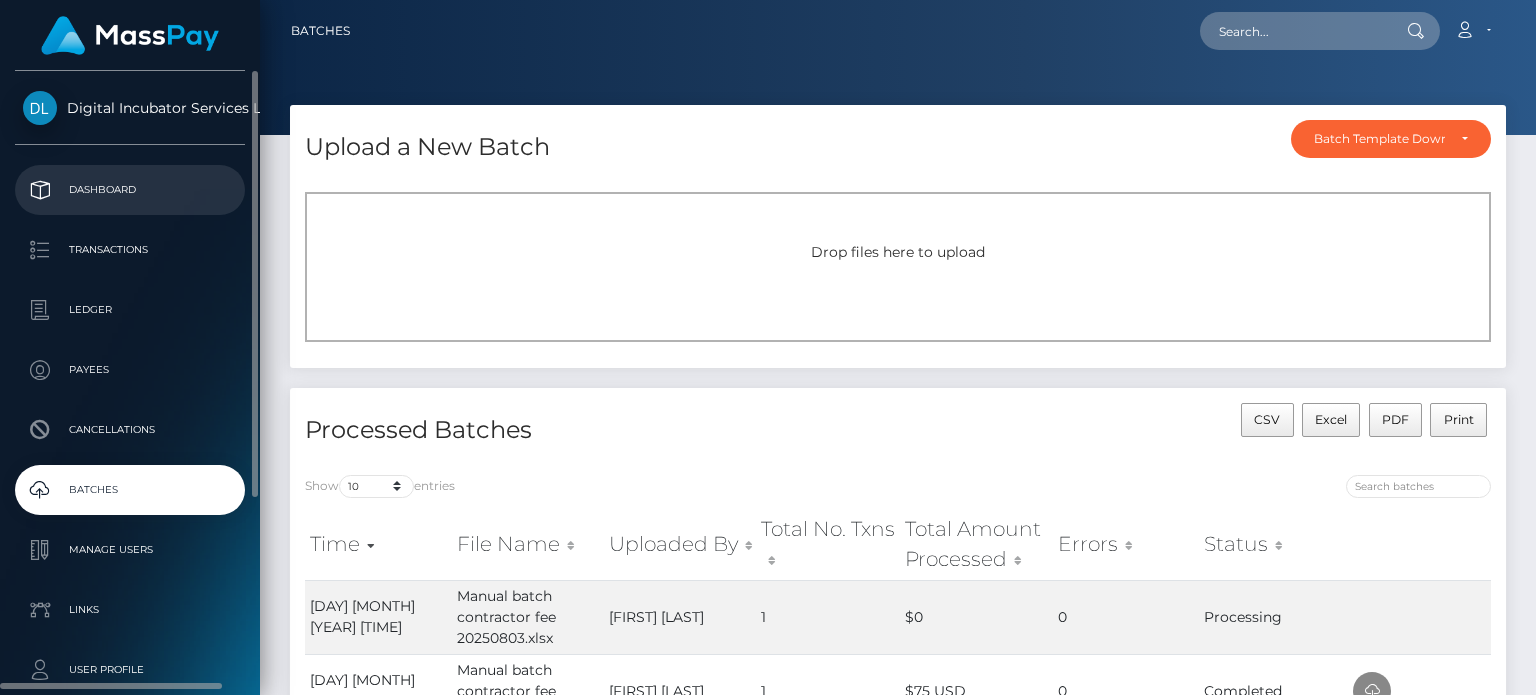 click on "Dashboard" at bounding box center (130, 190) 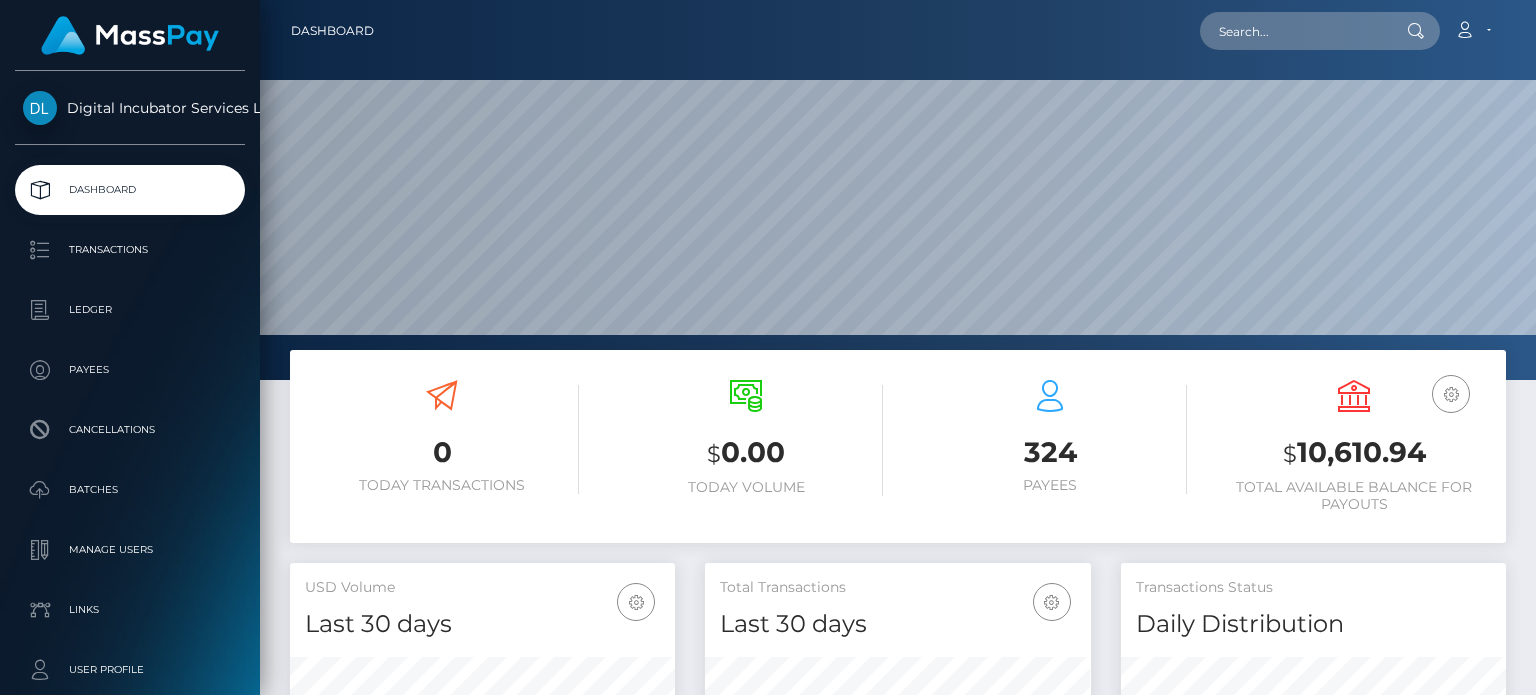 scroll, scrollTop: 0, scrollLeft: 0, axis: both 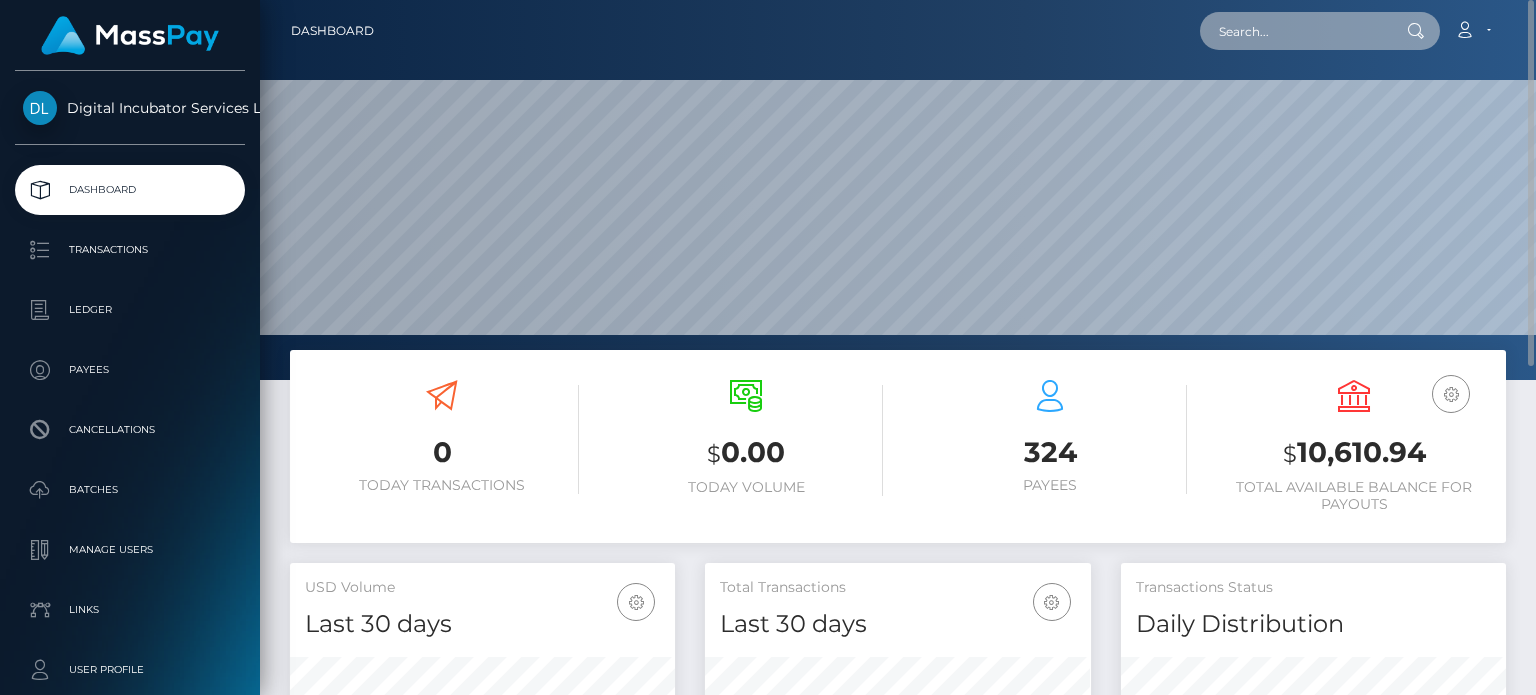 click at bounding box center (1294, 31) 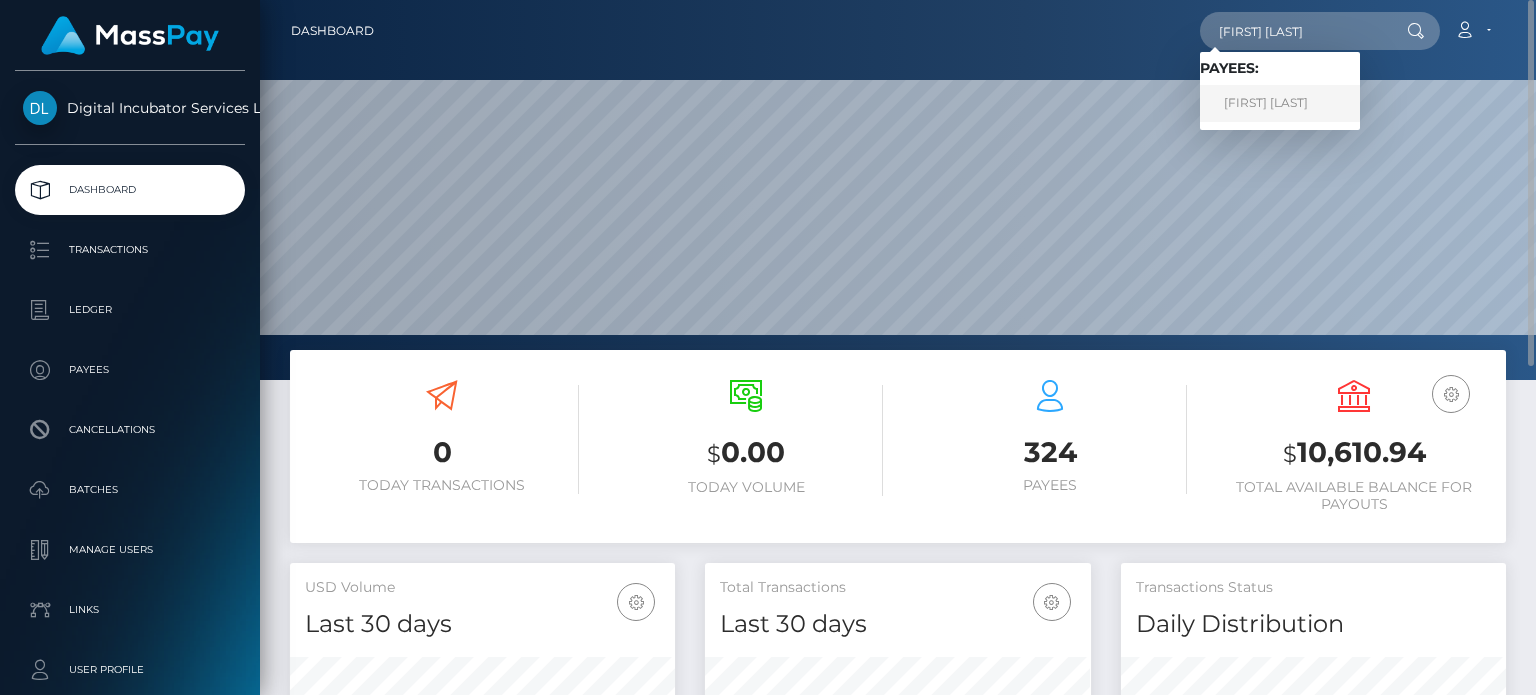 click on "[FIRST]  [LAST]" at bounding box center [1280, 103] 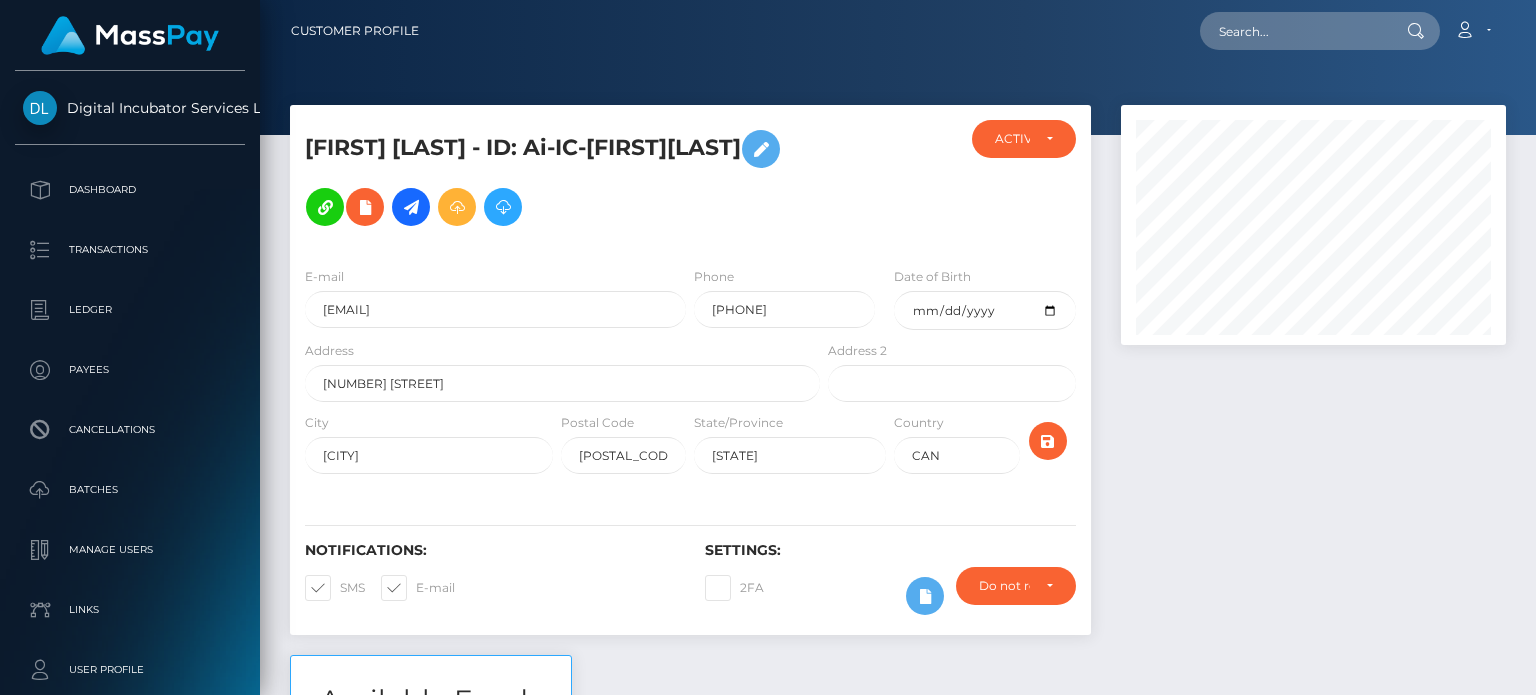 scroll, scrollTop: 0, scrollLeft: 0, axis: both 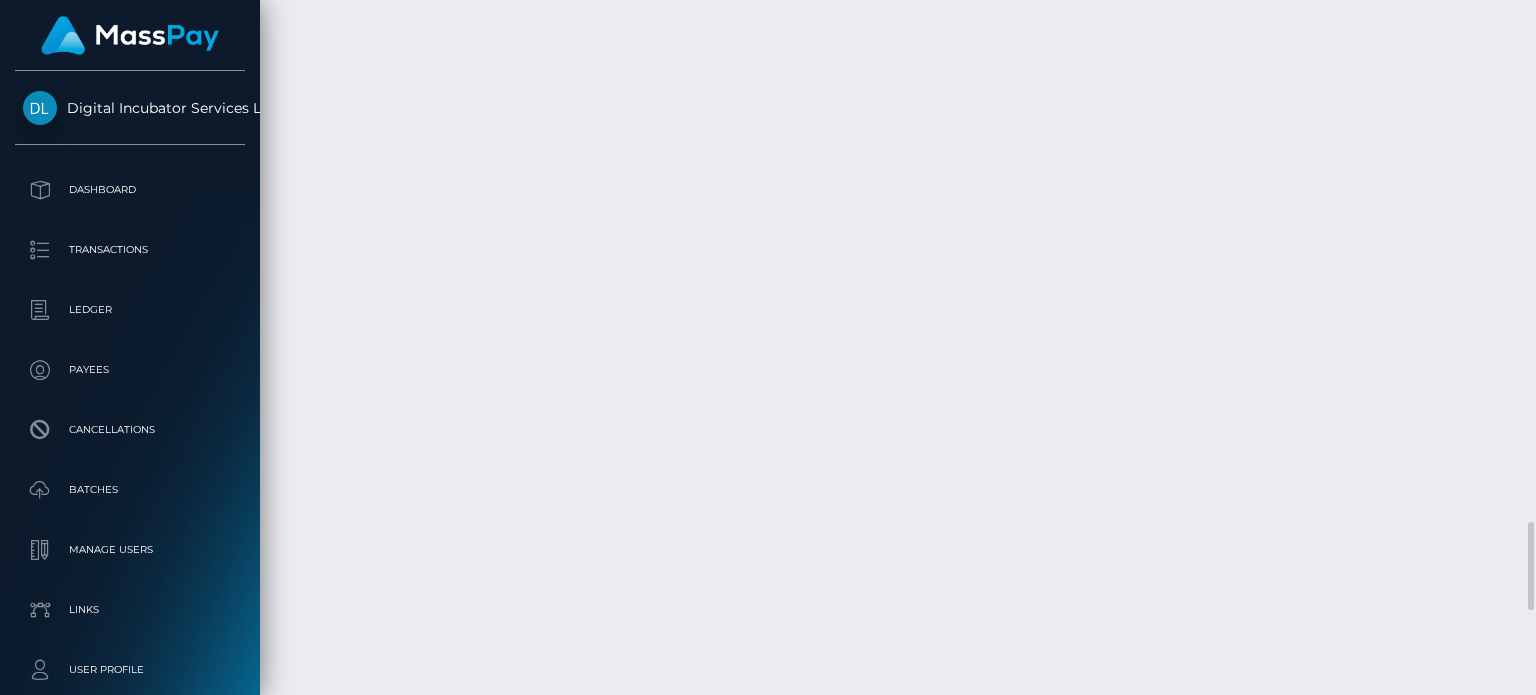 drag, startPoint x: 749, startPoint y: 383, endPoint x: 456, endPoint y: 377, distance: 293.06143 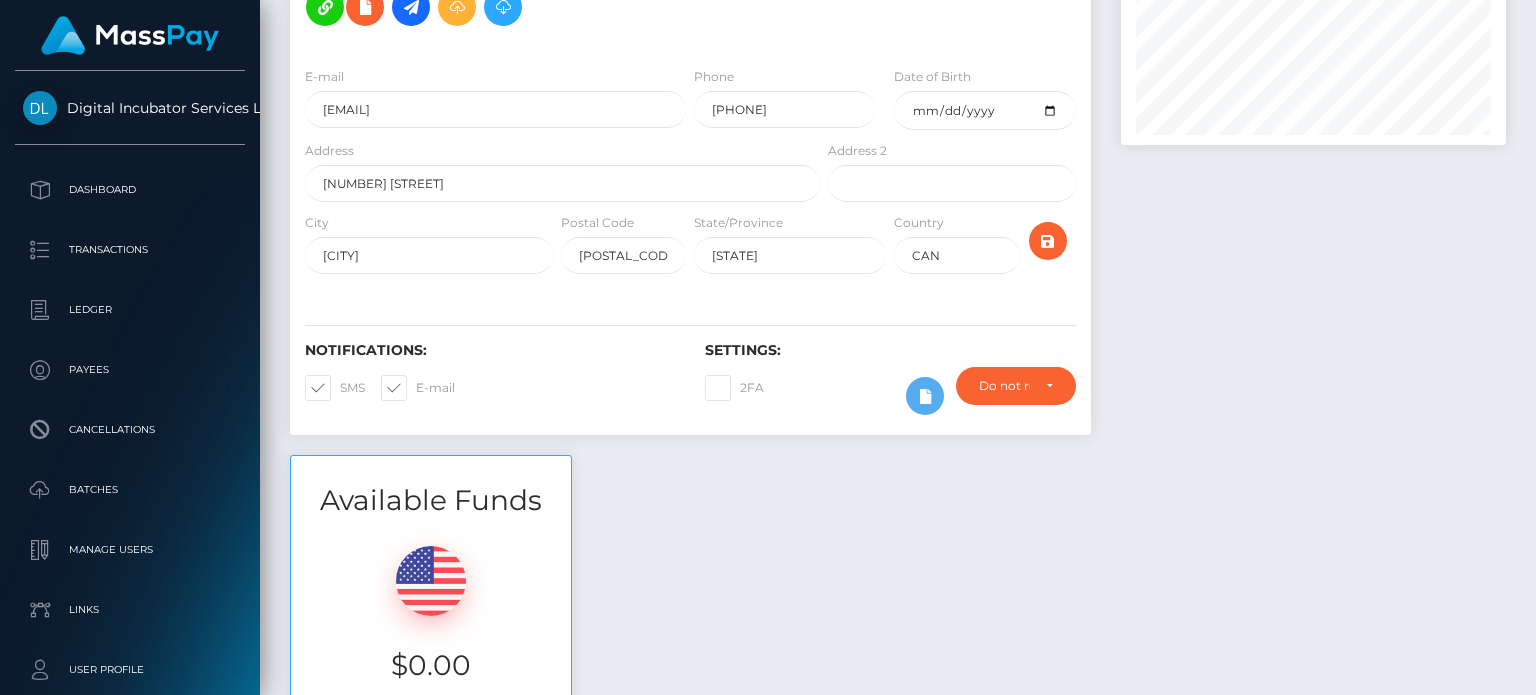 scroll, scrollTop: 100, scrollLeft: 0, axis: vertical 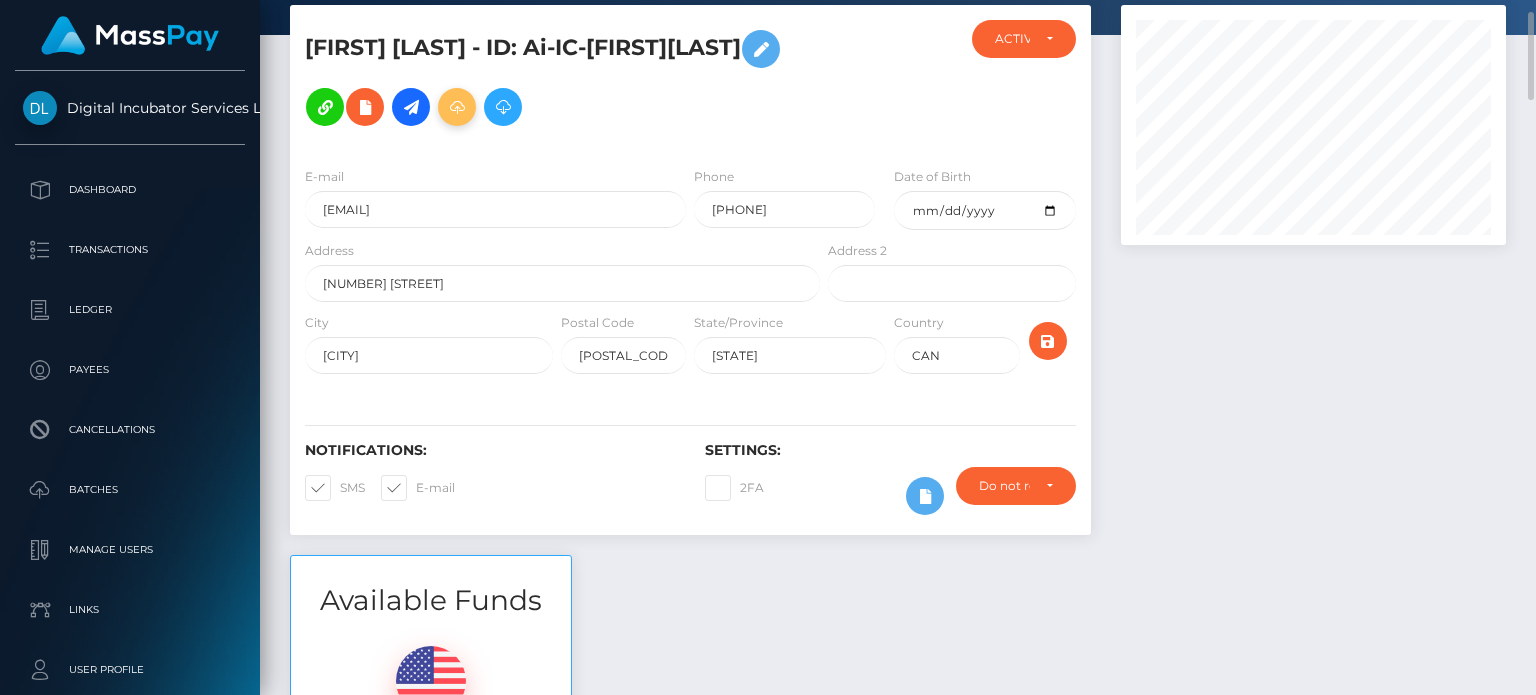 click at bounding box center [457, 107] 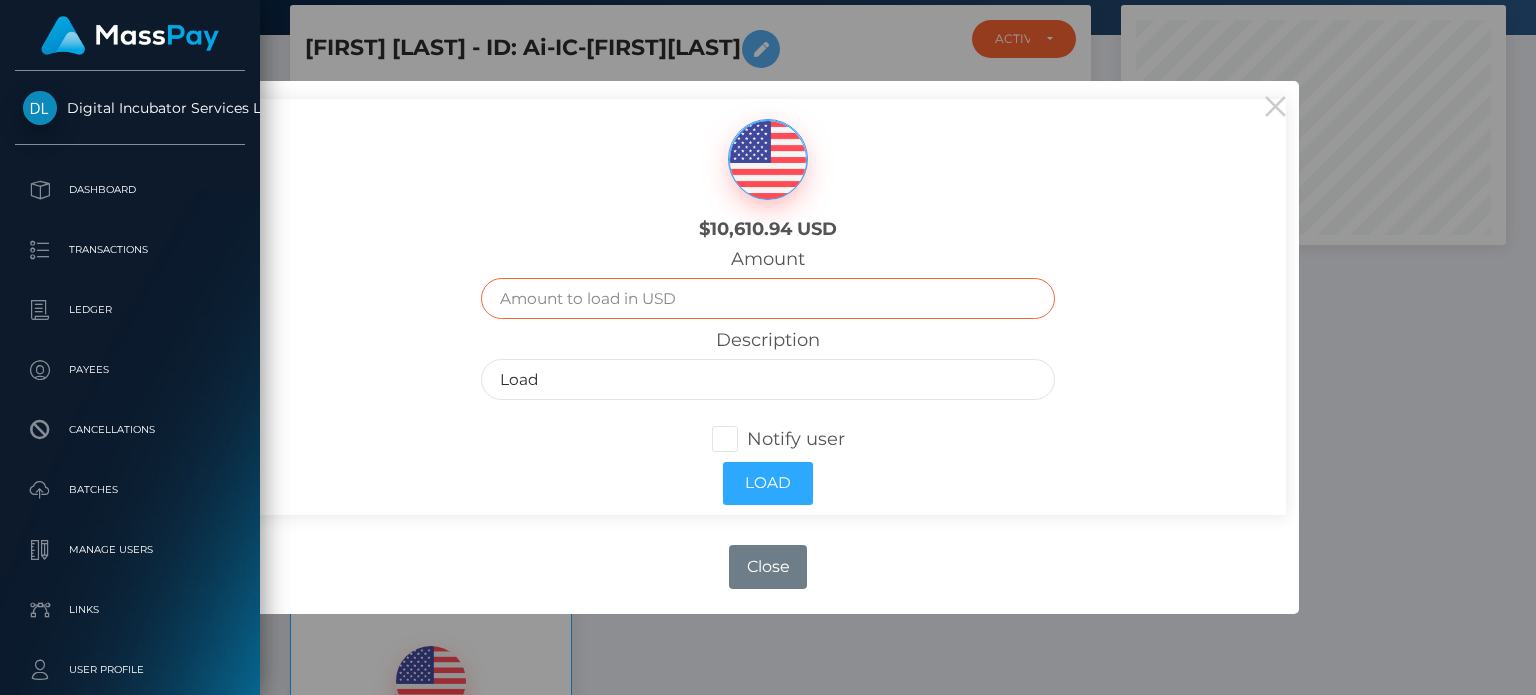 click at bounding box center [768, 298] 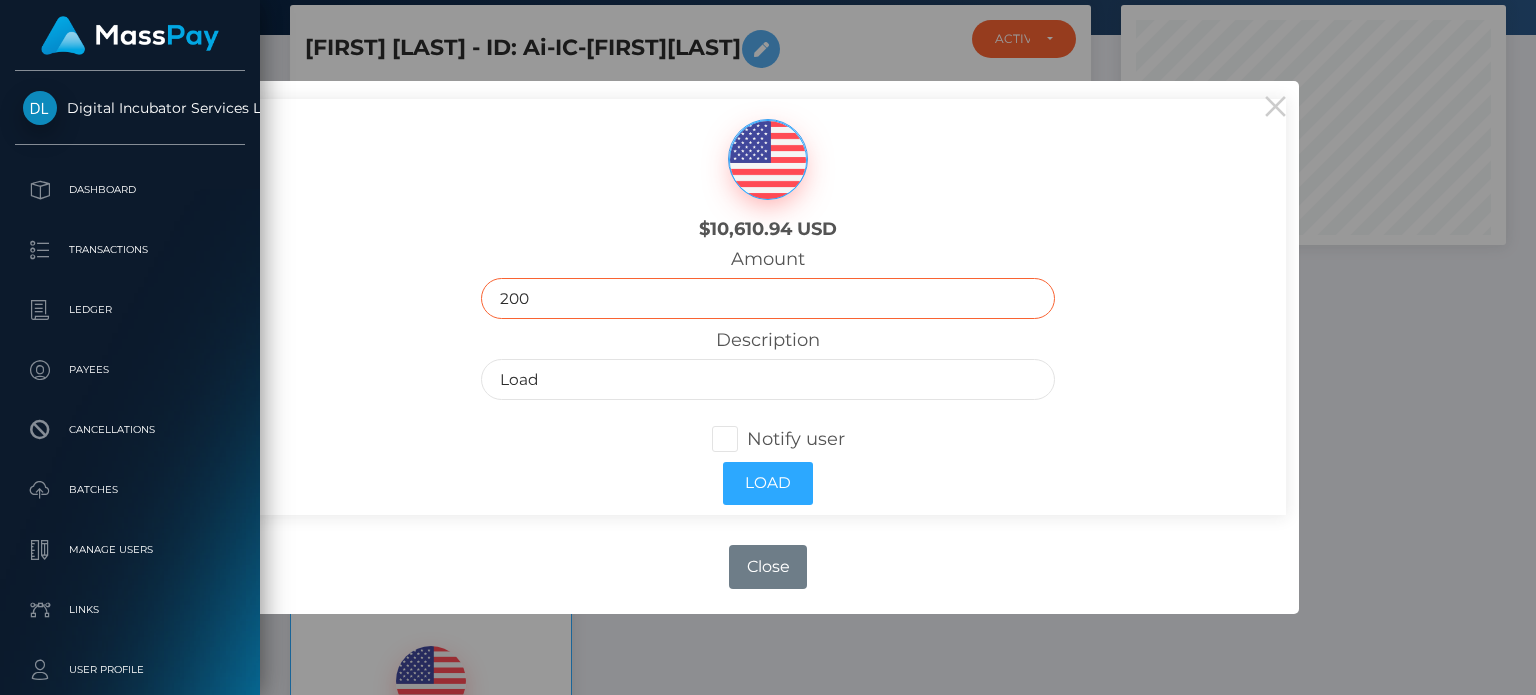 type on "2000.00" 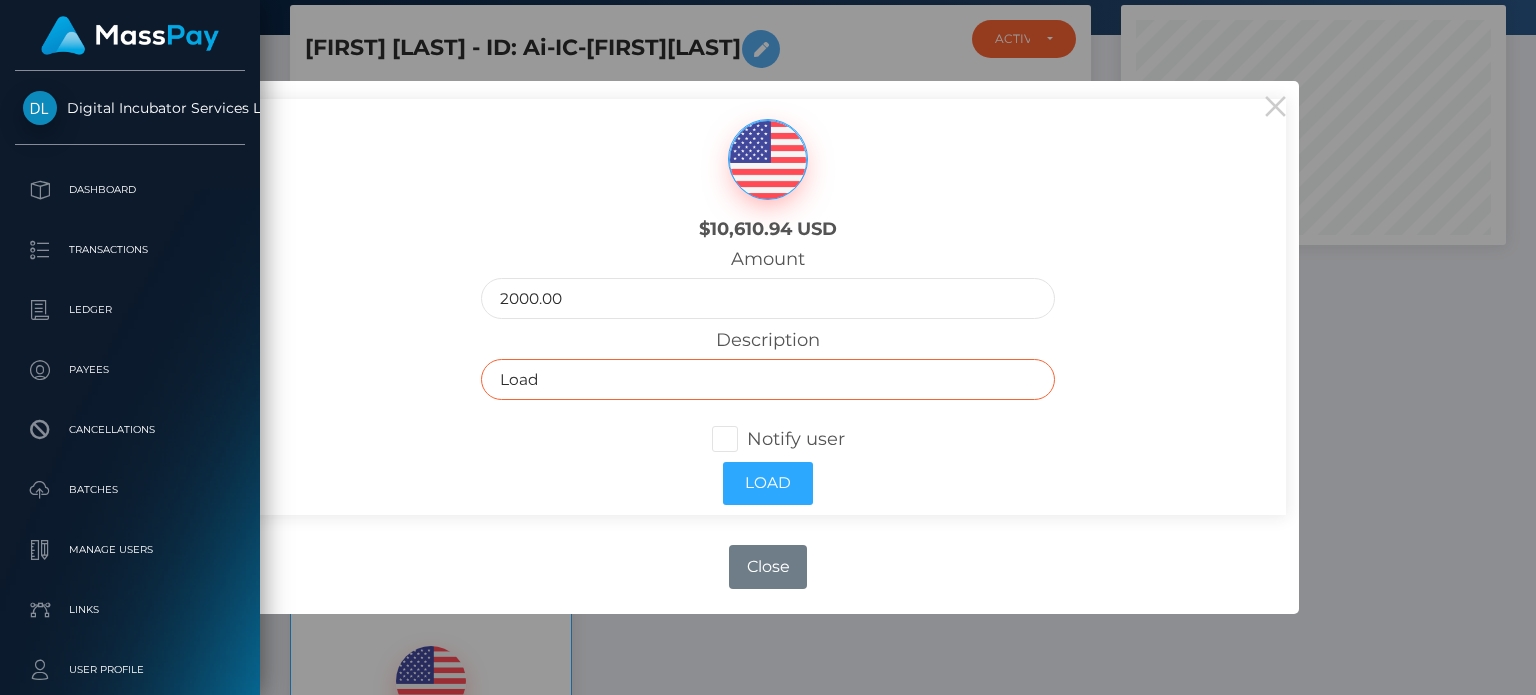 click on "Load" at bounding box center (768, 379) 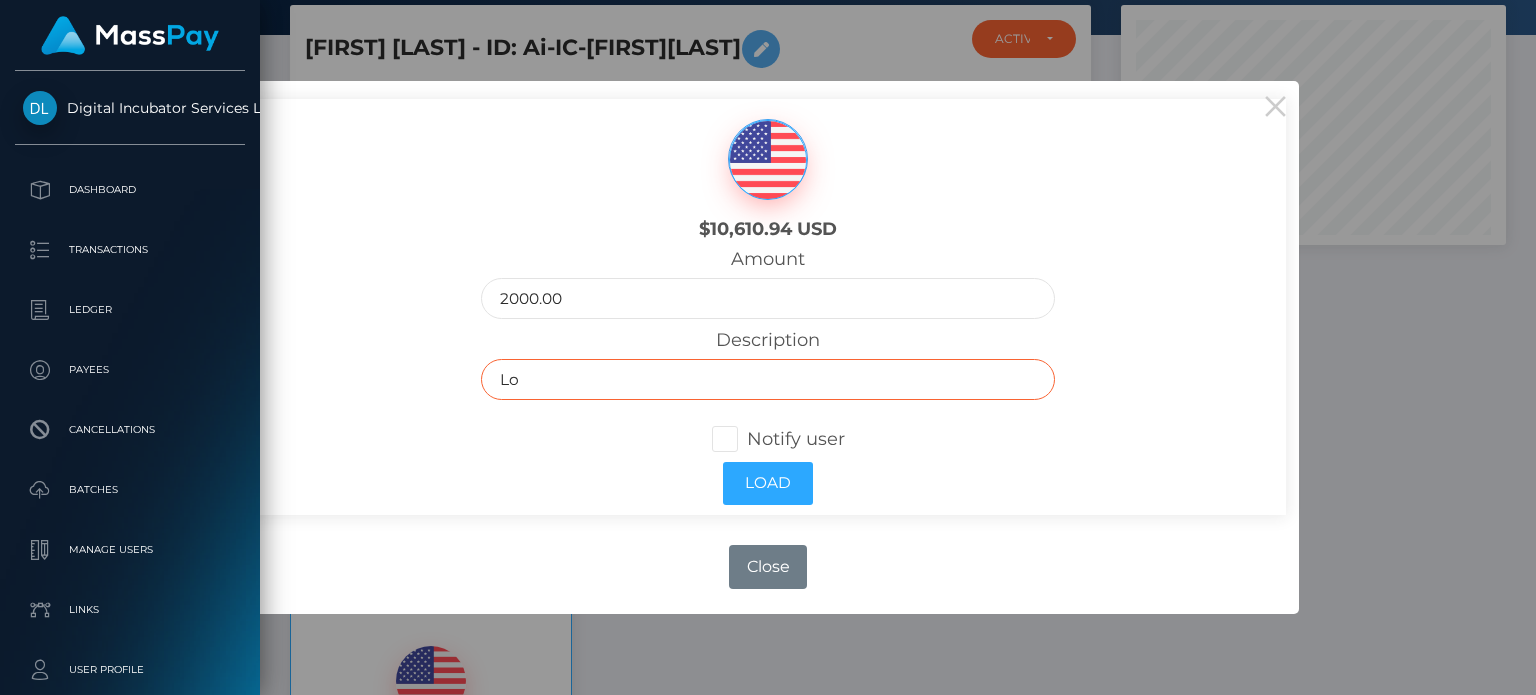 type on "L" 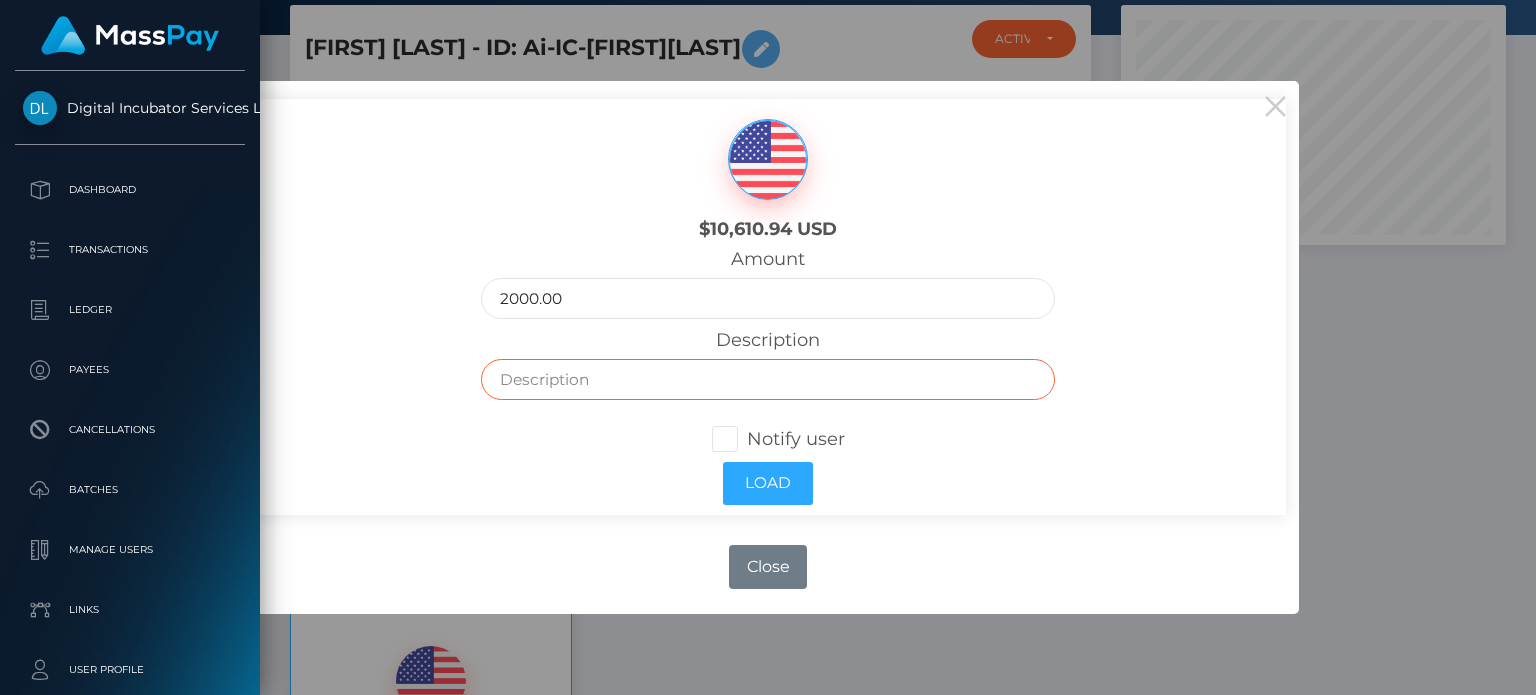 paste on "Invoice 4 July1- August 2 2025 $2000.00" 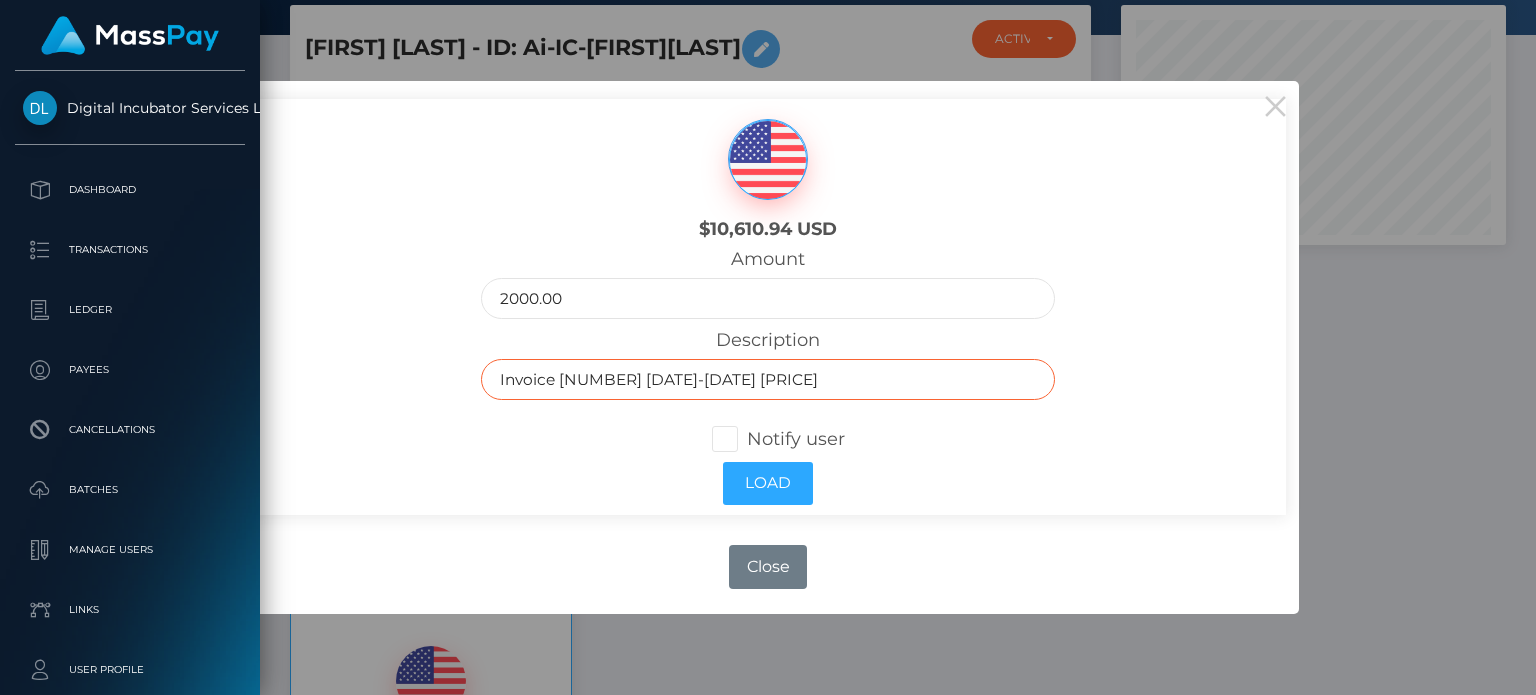 click on "Invoice 4 July1- August 2 2025 $2000.00" at bounding box center (768, 379) 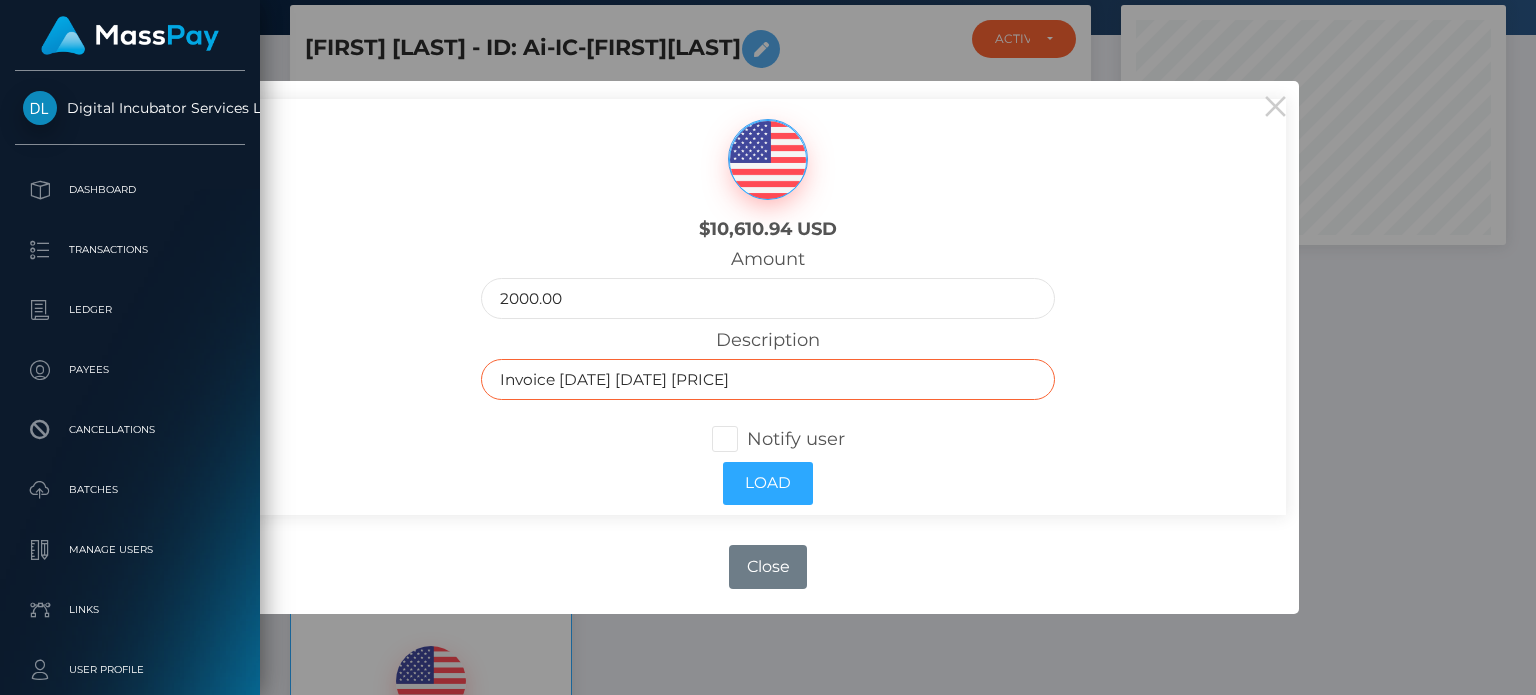 type on "Invoice 5 July1- August 2 2025 $2000.00" 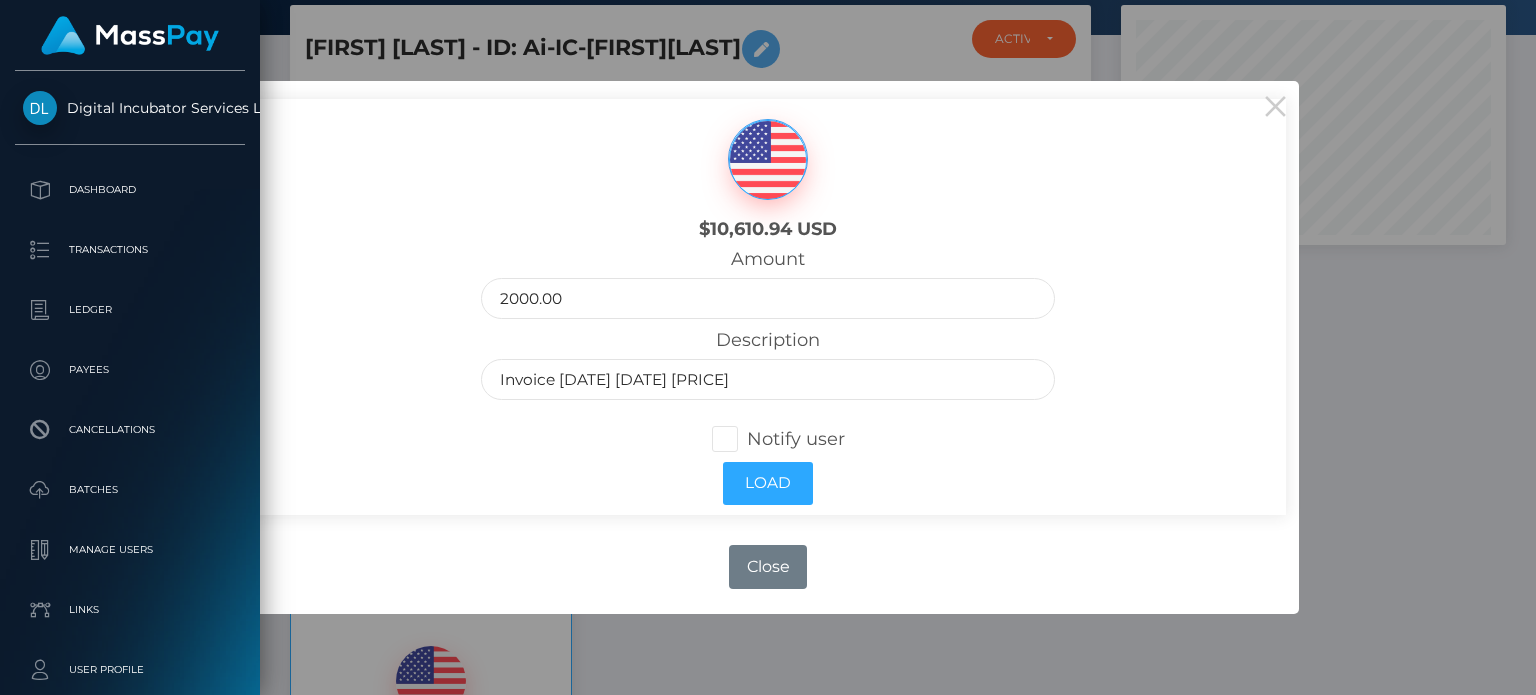 click at bounding box center (747, 439) 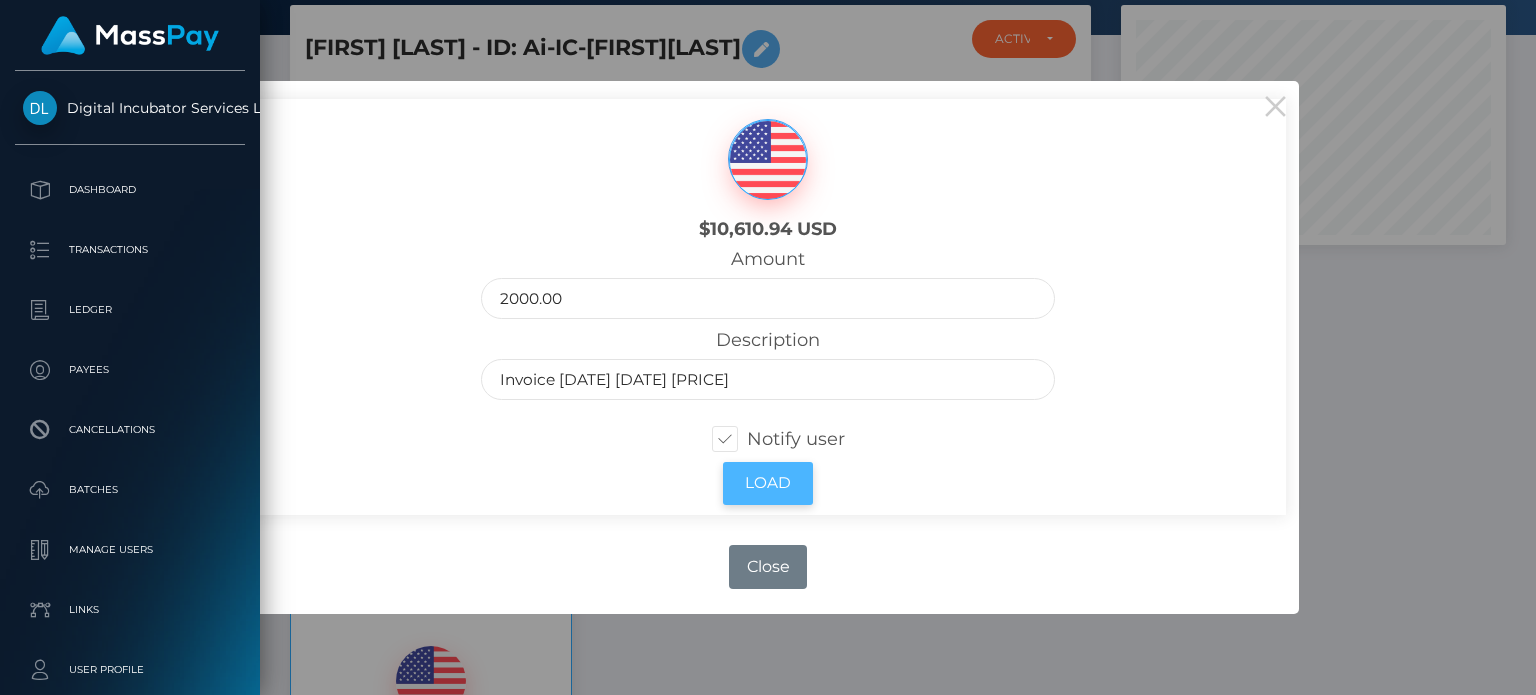 click on "Load" at bounding box center [768, 483] 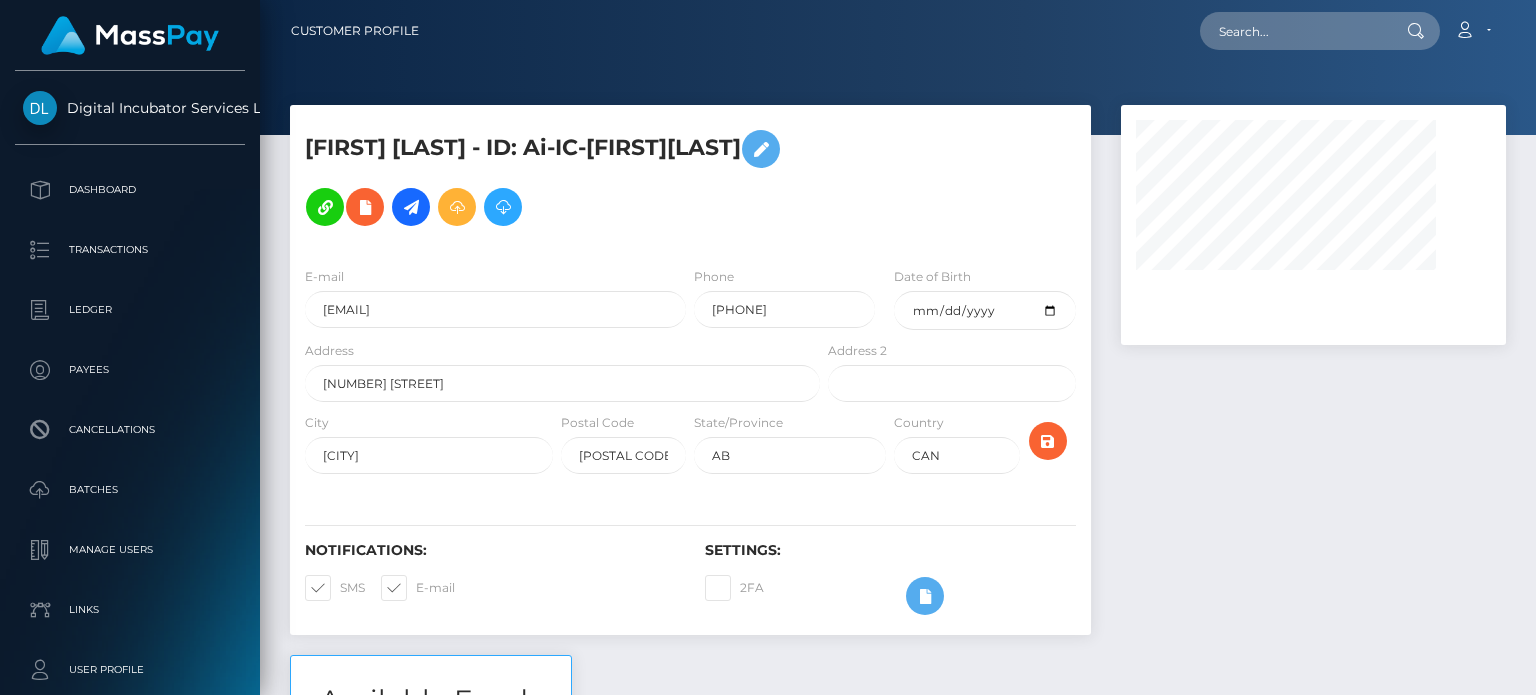 scroll, scrollTop: 0, scrollLeft: 0, axis: both 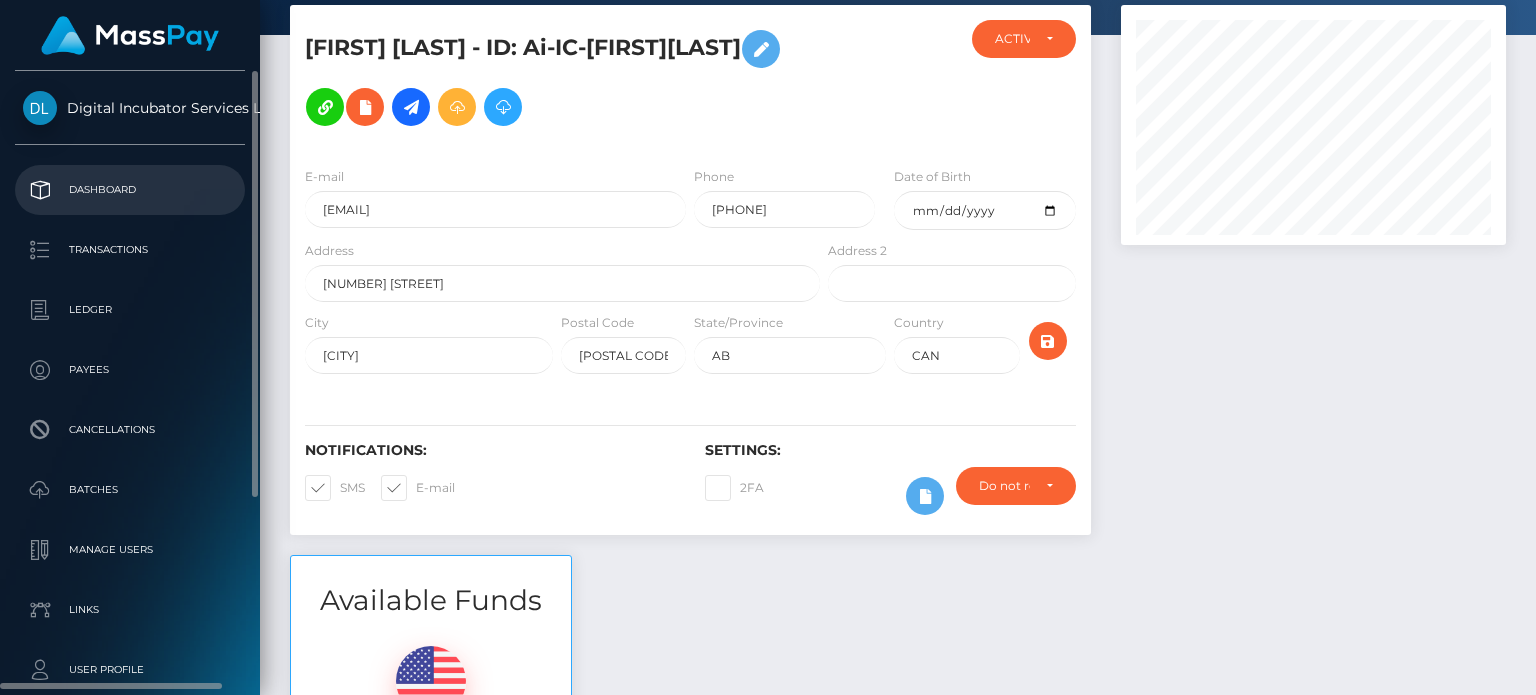 click on "Dashboard" at bounding box center [130, 190] 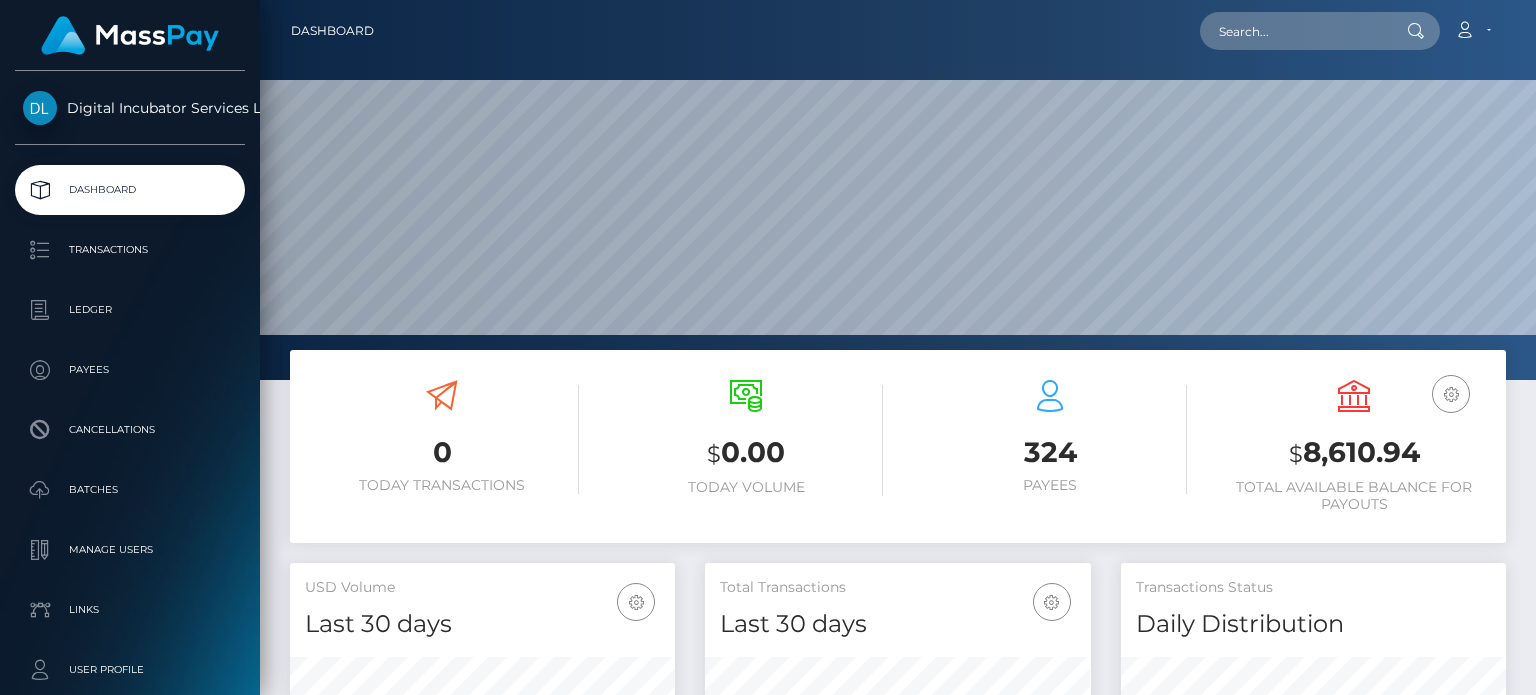 scroll, scrollTop: 0, scrollLeft: 0, axis: both 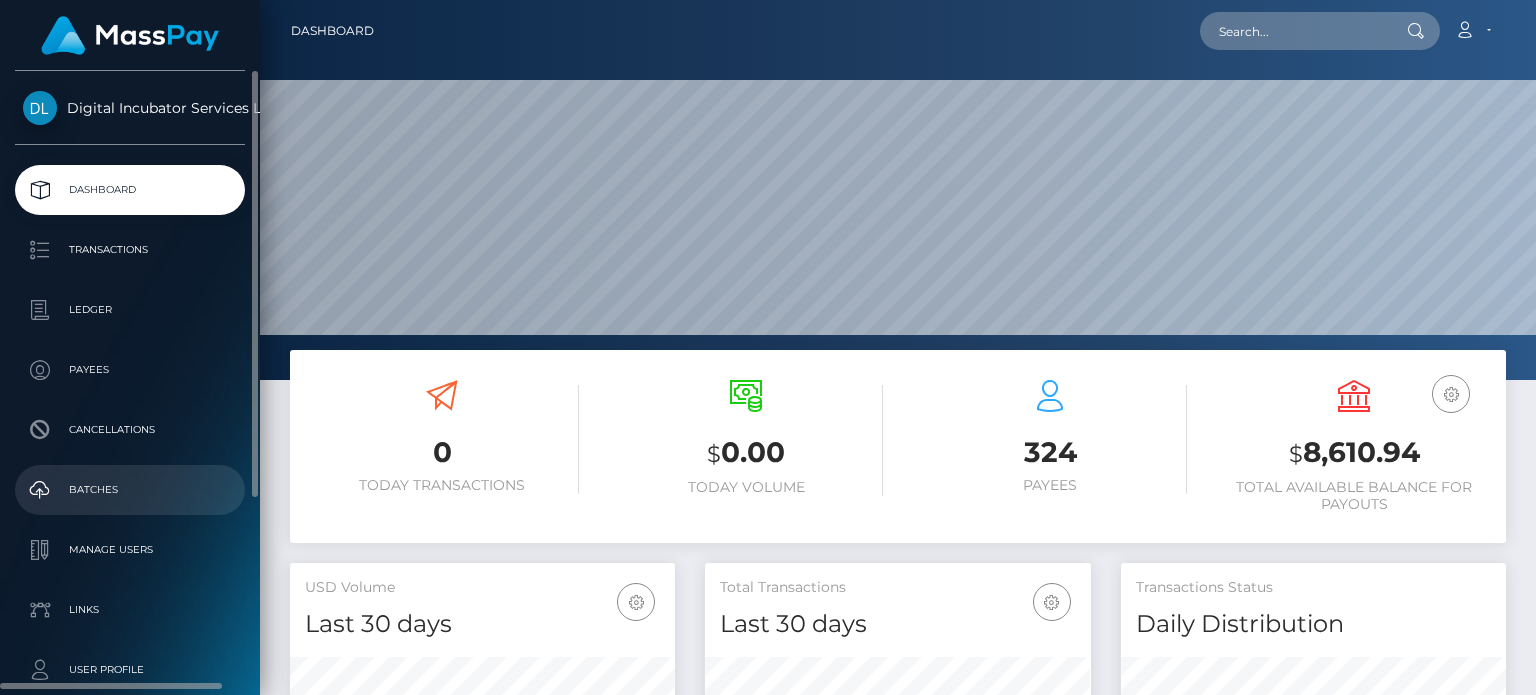 click on "Batches" at bounding box center (130, 490) 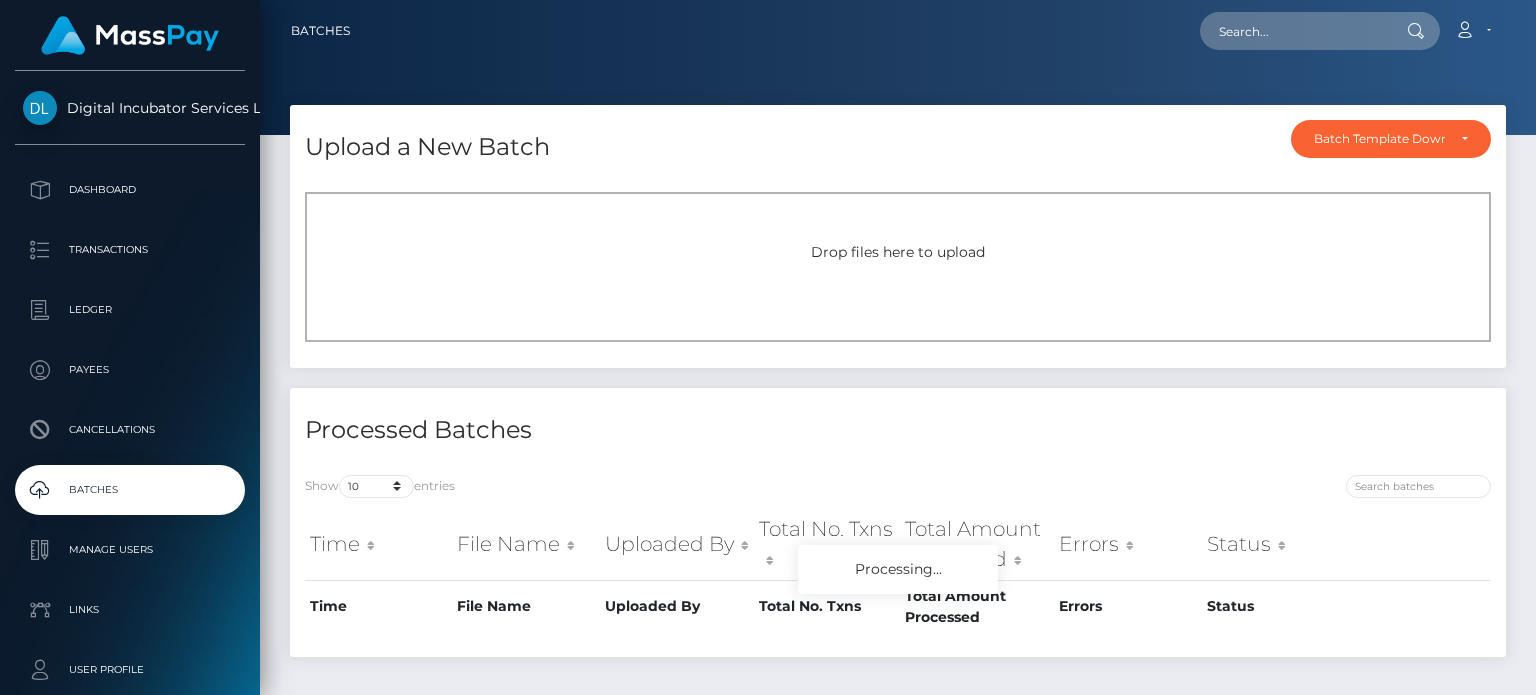 scroll, scrollTop: 0, scrollLeft: 0, axis: both 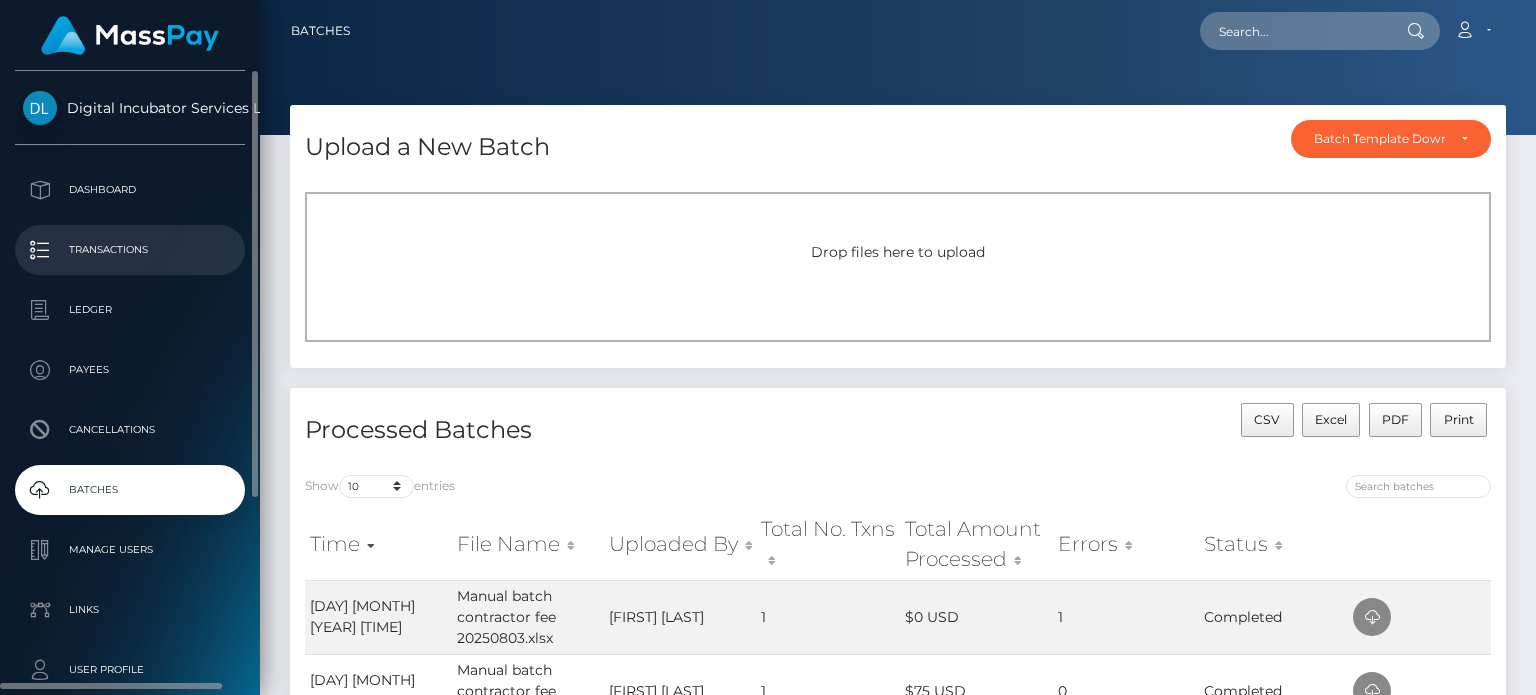 click on "Transactions" at bounding box center [130, 250] 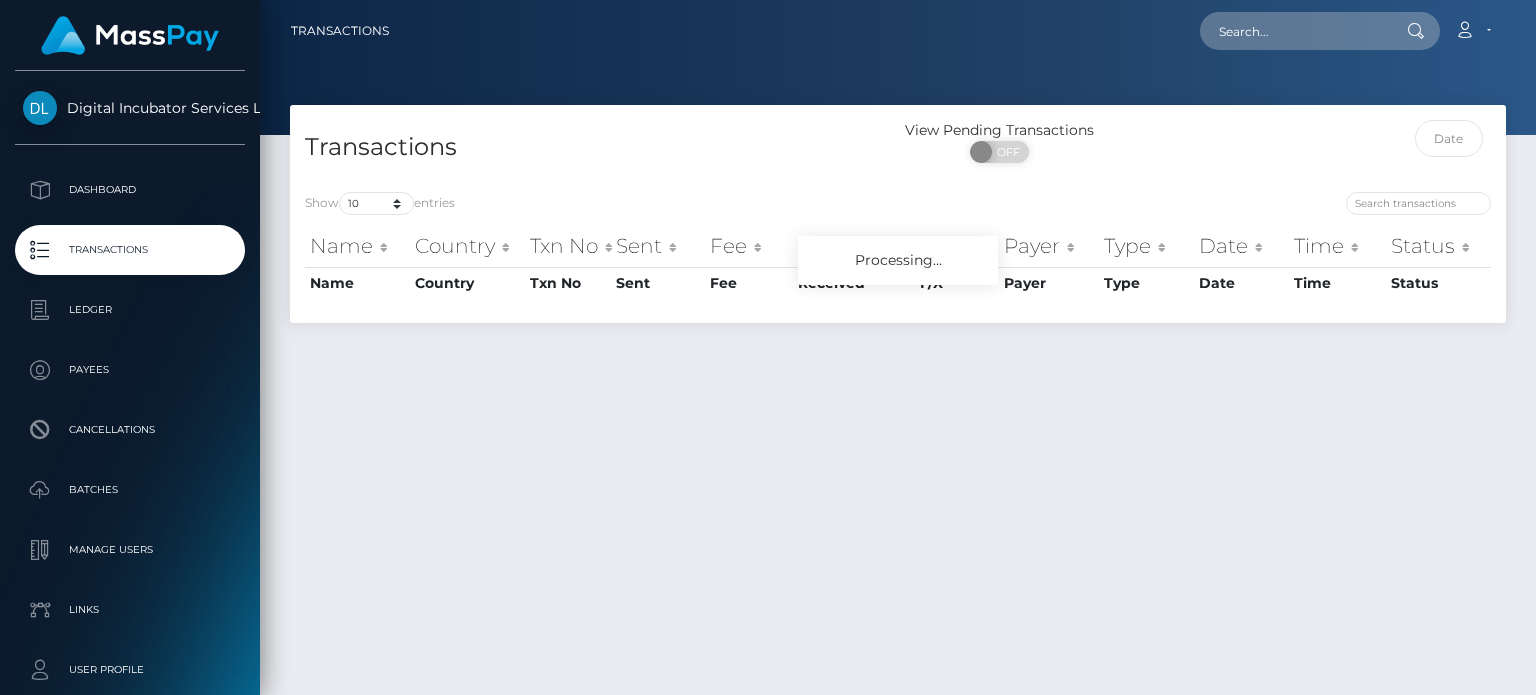 scroll, scrollTop: 0, scrollLeft: 0, axis: both 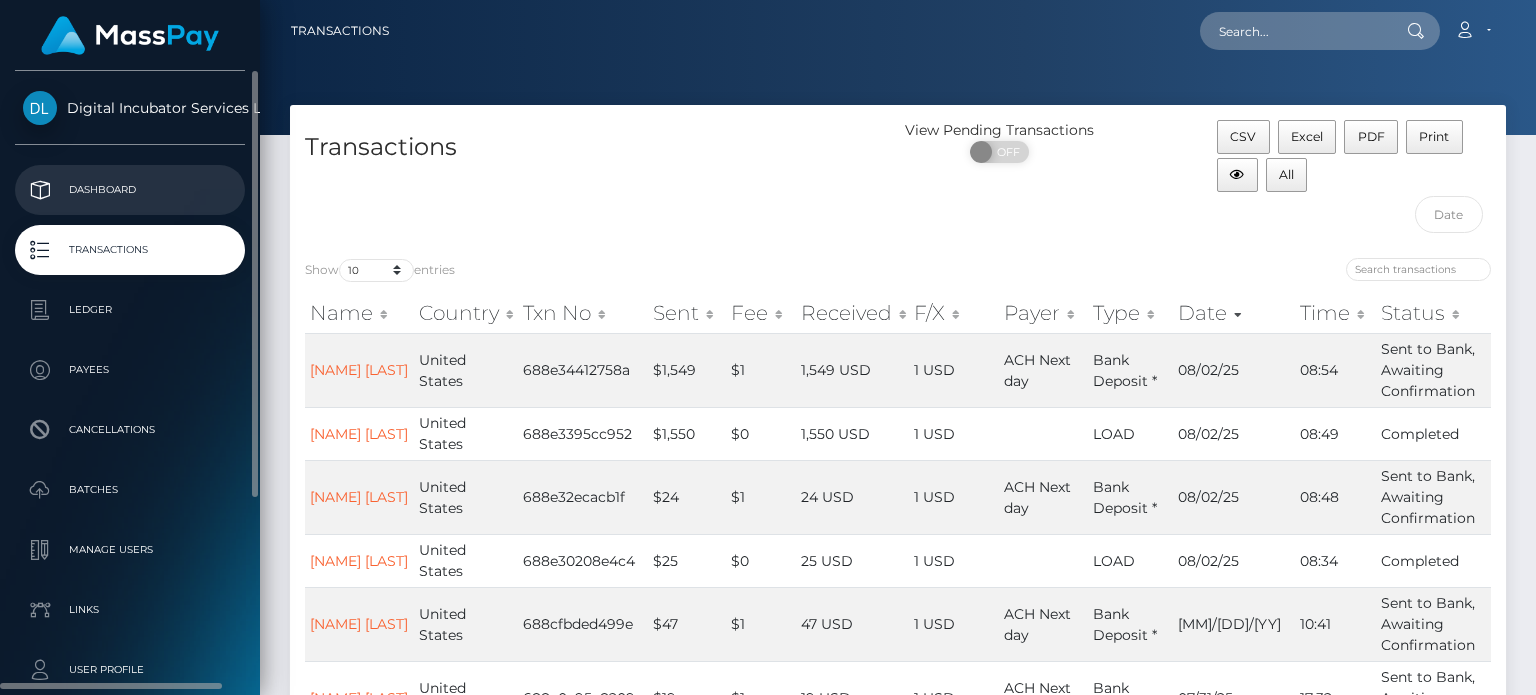click on "Dashboard" at bounding box center [130, 190] 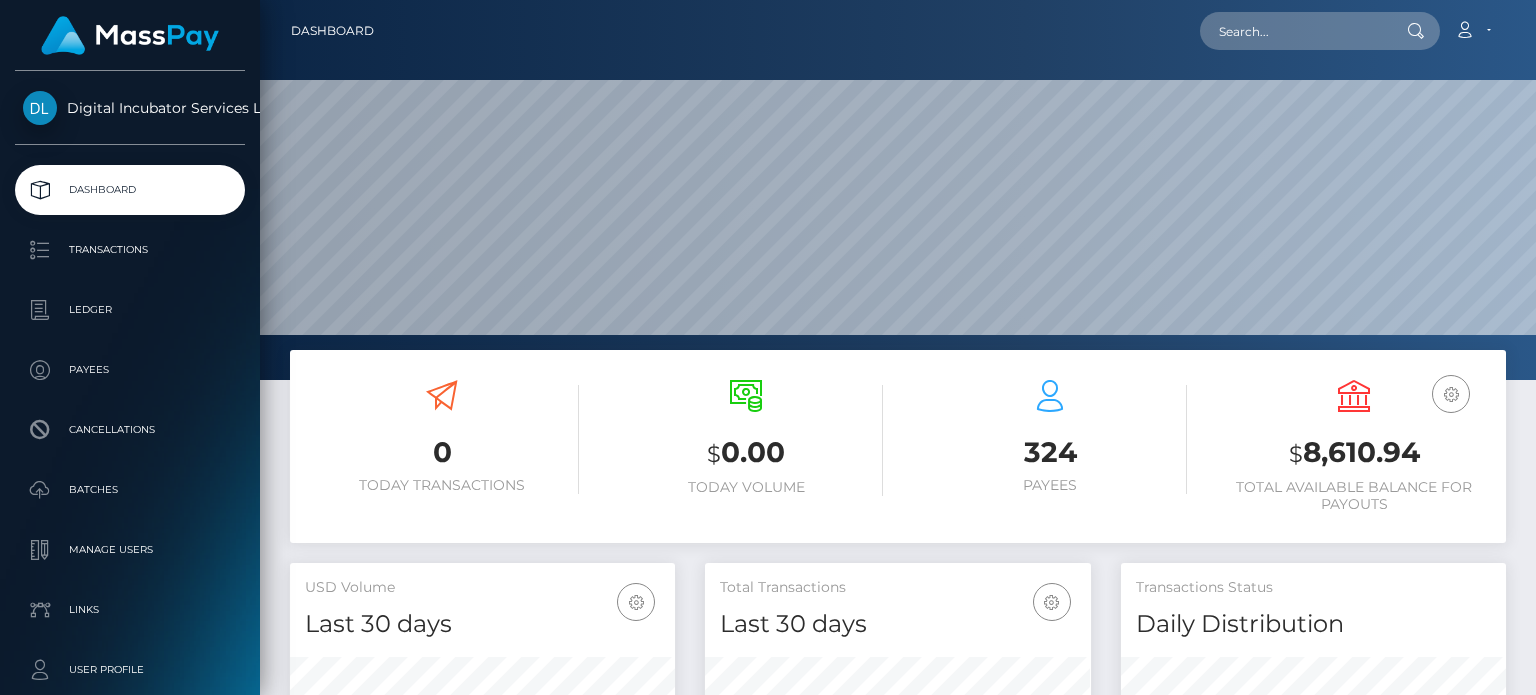 scroll, scrollTop: 0, scrollLeft: 0, axis: both 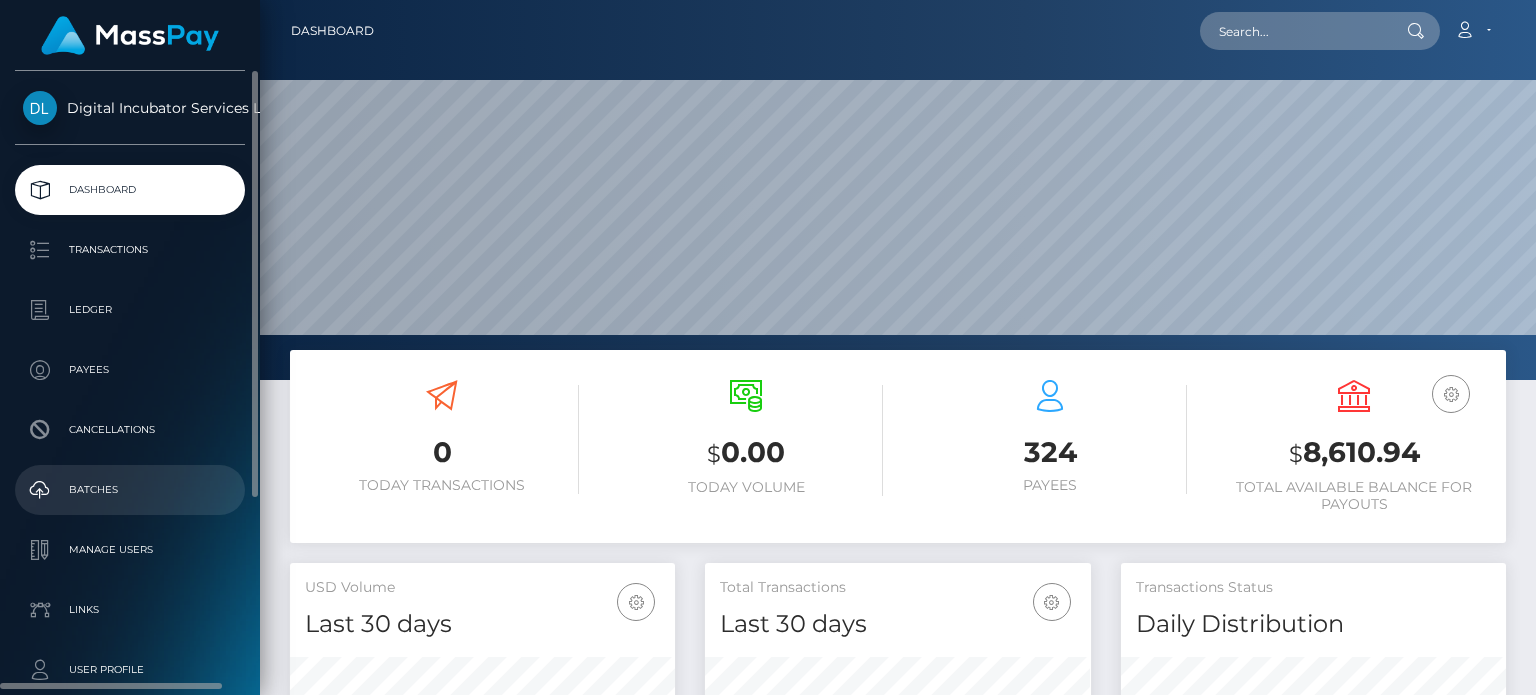click on "Batches" at bounding box center [130, 490] 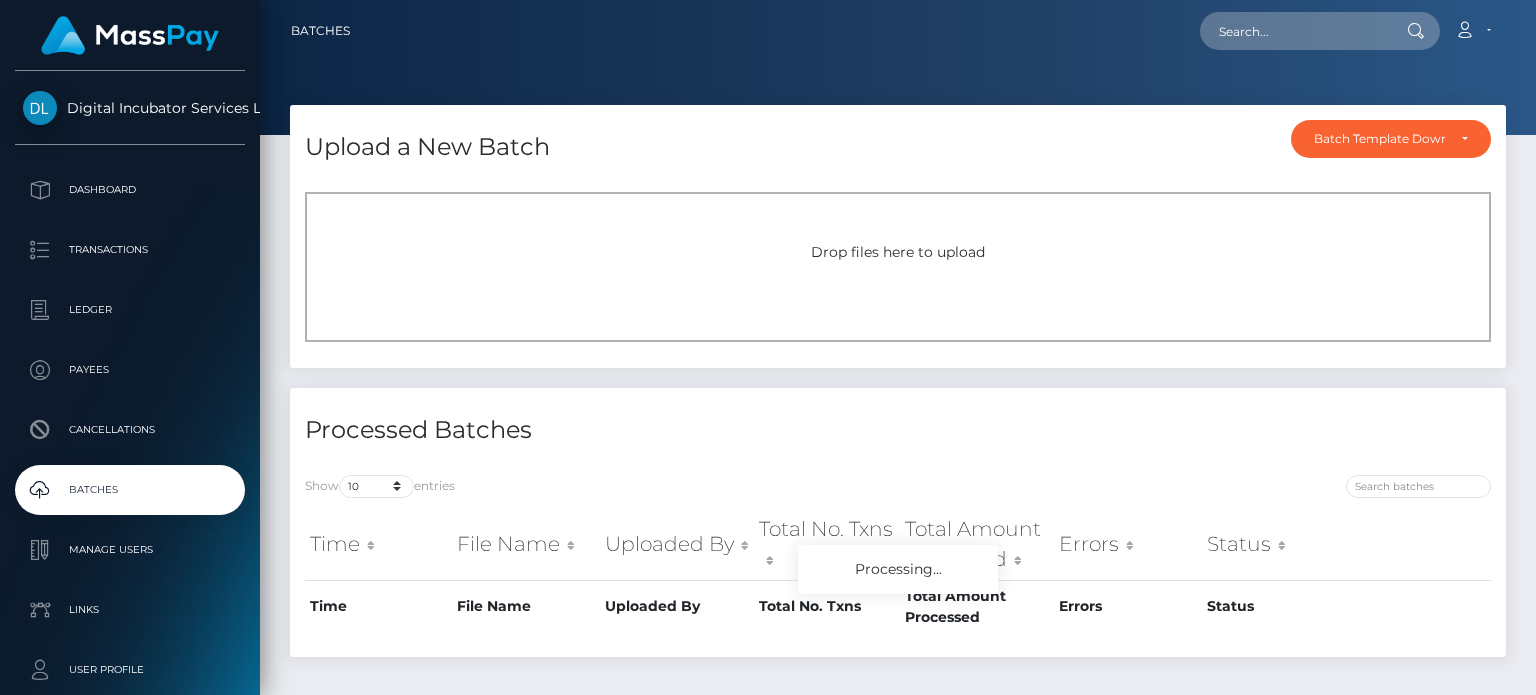 scroll, scrollTop: 0, scrollLeft: 0, axis: both 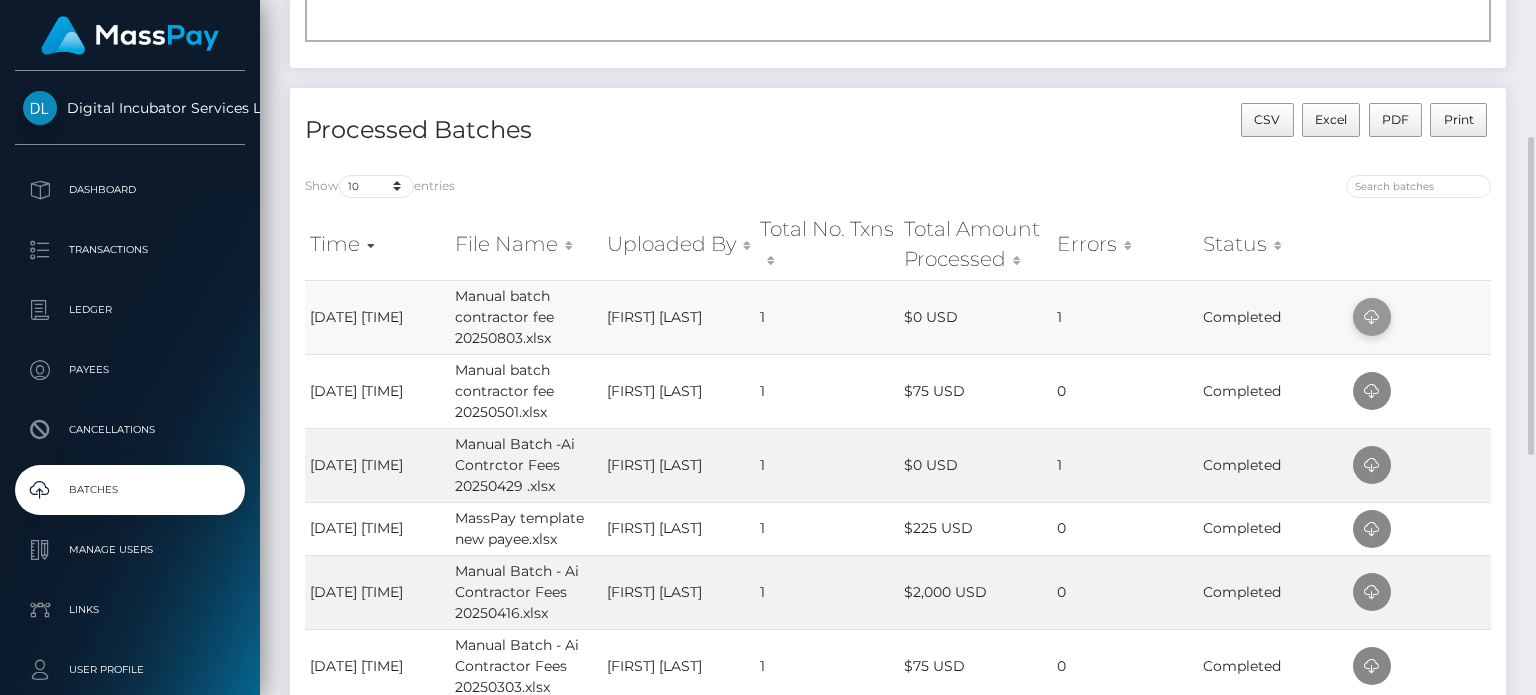 click at bounding box center [1372, 317] 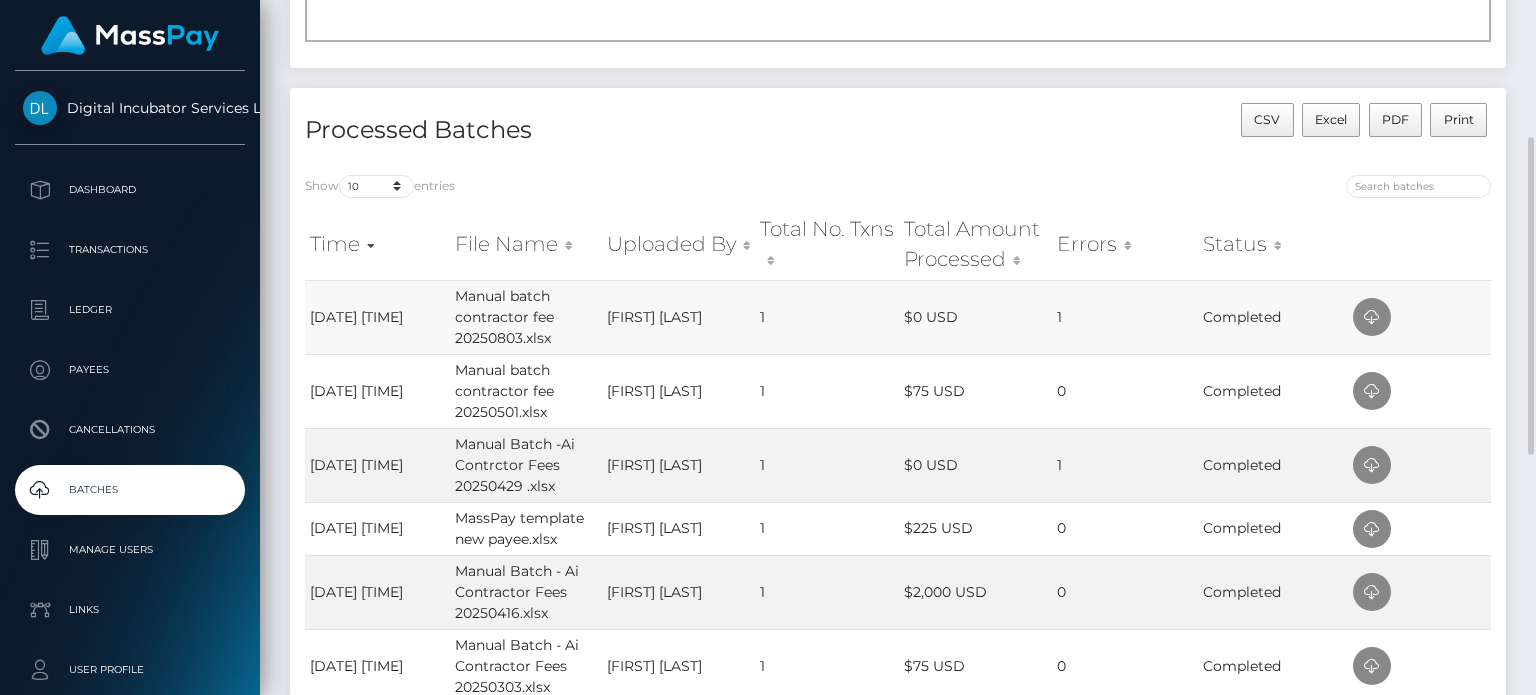 click on "1" at bounding box center (1125, 317) 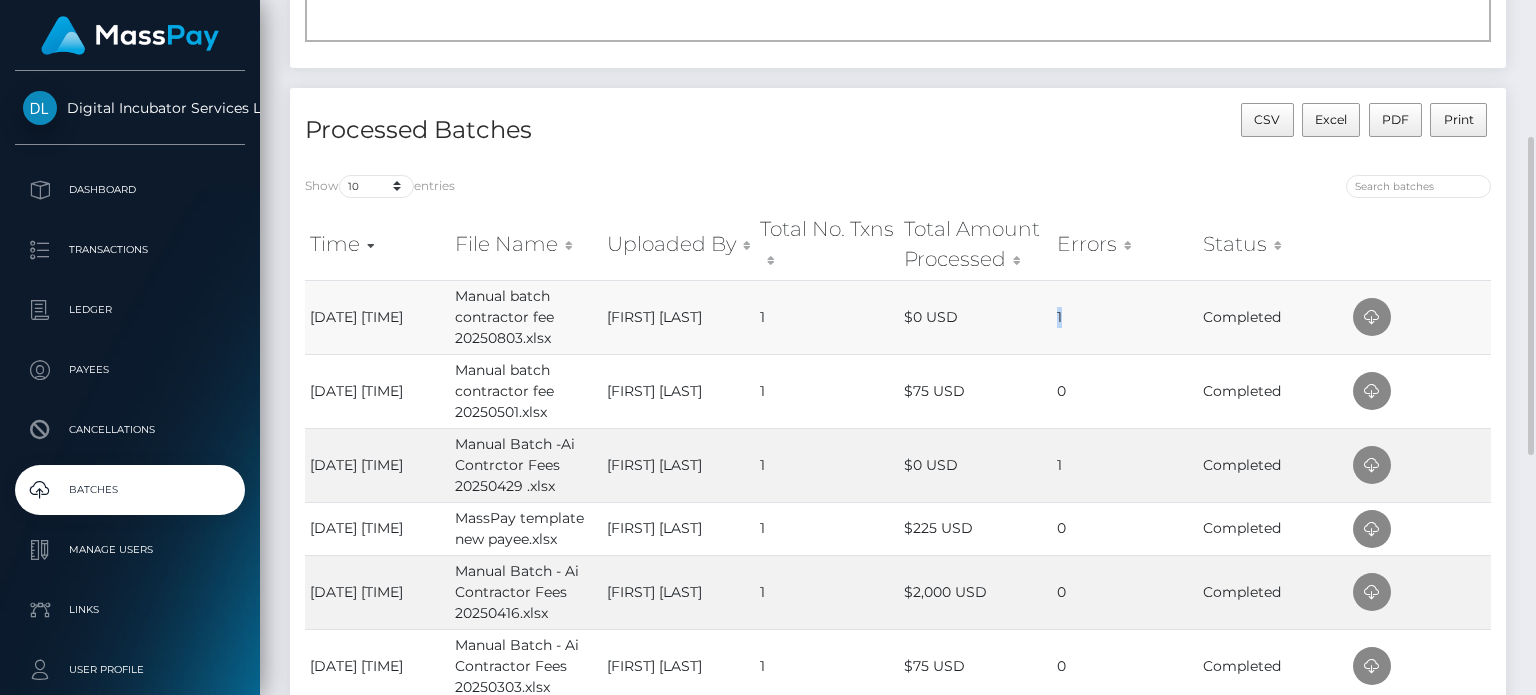 click on "1" at bounding box center [1125, 317] 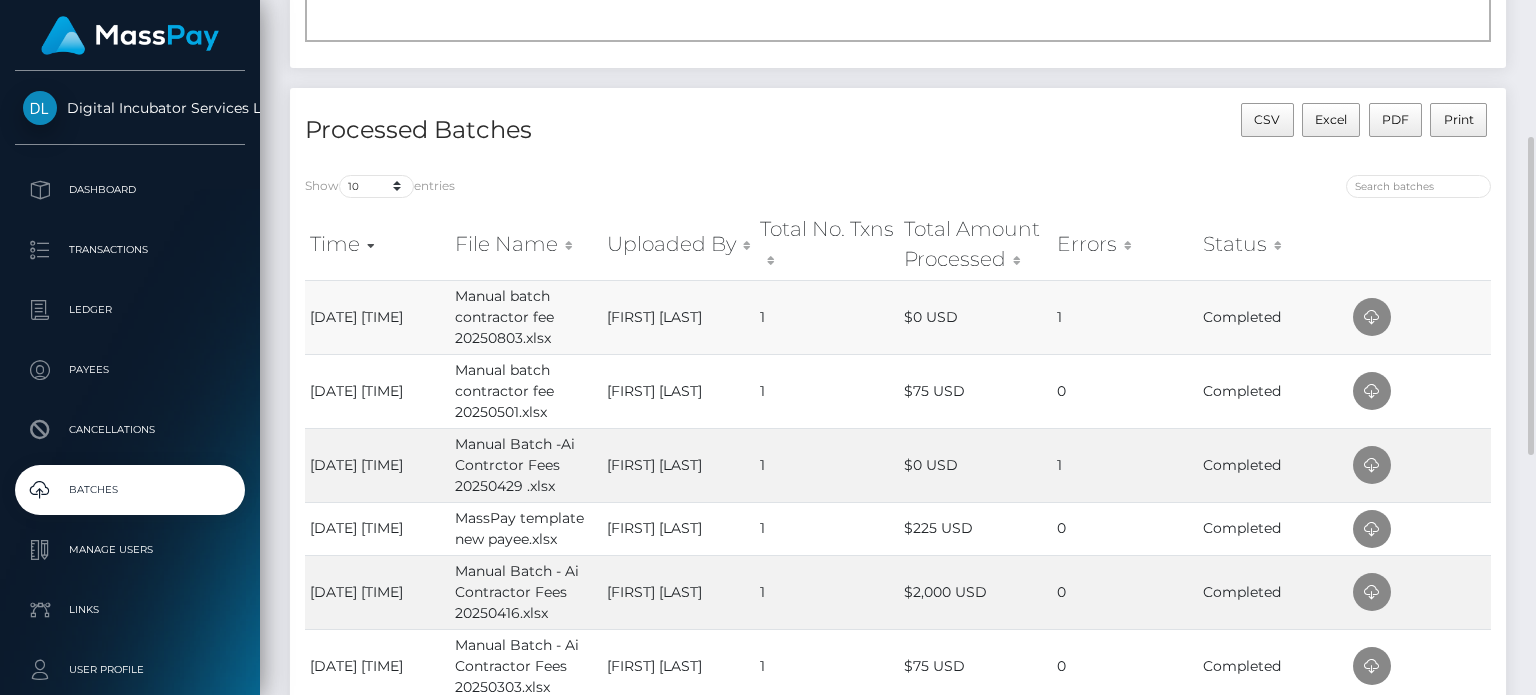 click on "Manual batch contractor fee 20250803.xlsx" at bounding box center [526, 317] 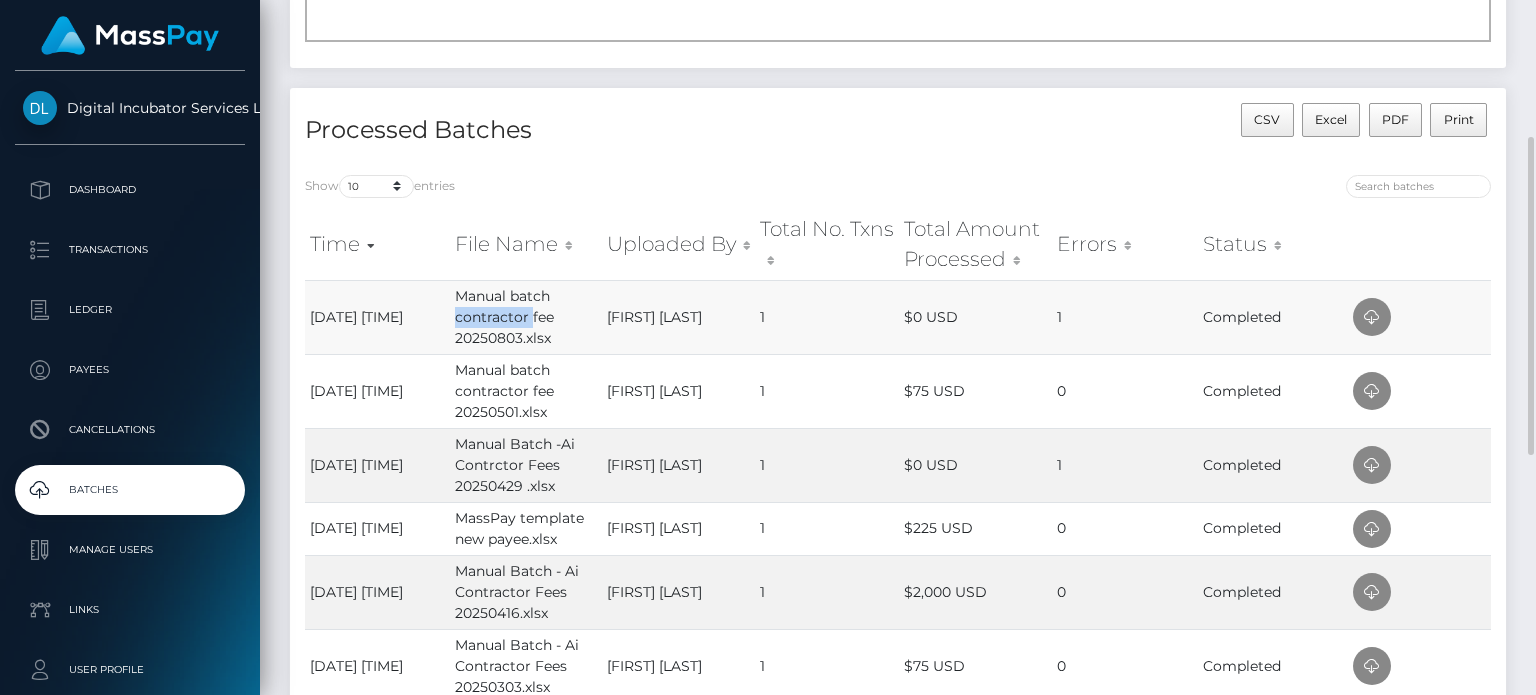 click on "Manual batch contractor fee 20250803.xlsx" at bounding box center [526, 317] 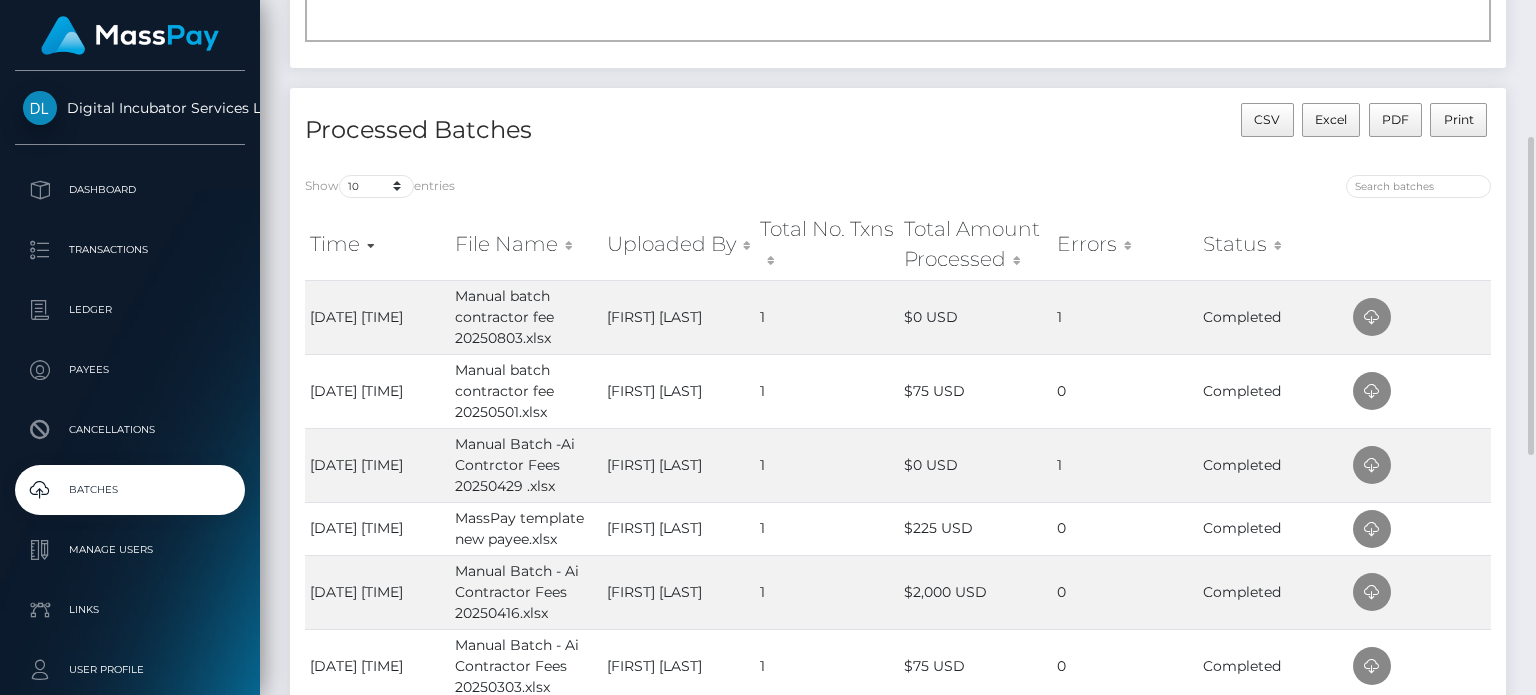 click on "Show  10 25 50 All  entries" at bounding box center (594, 189) 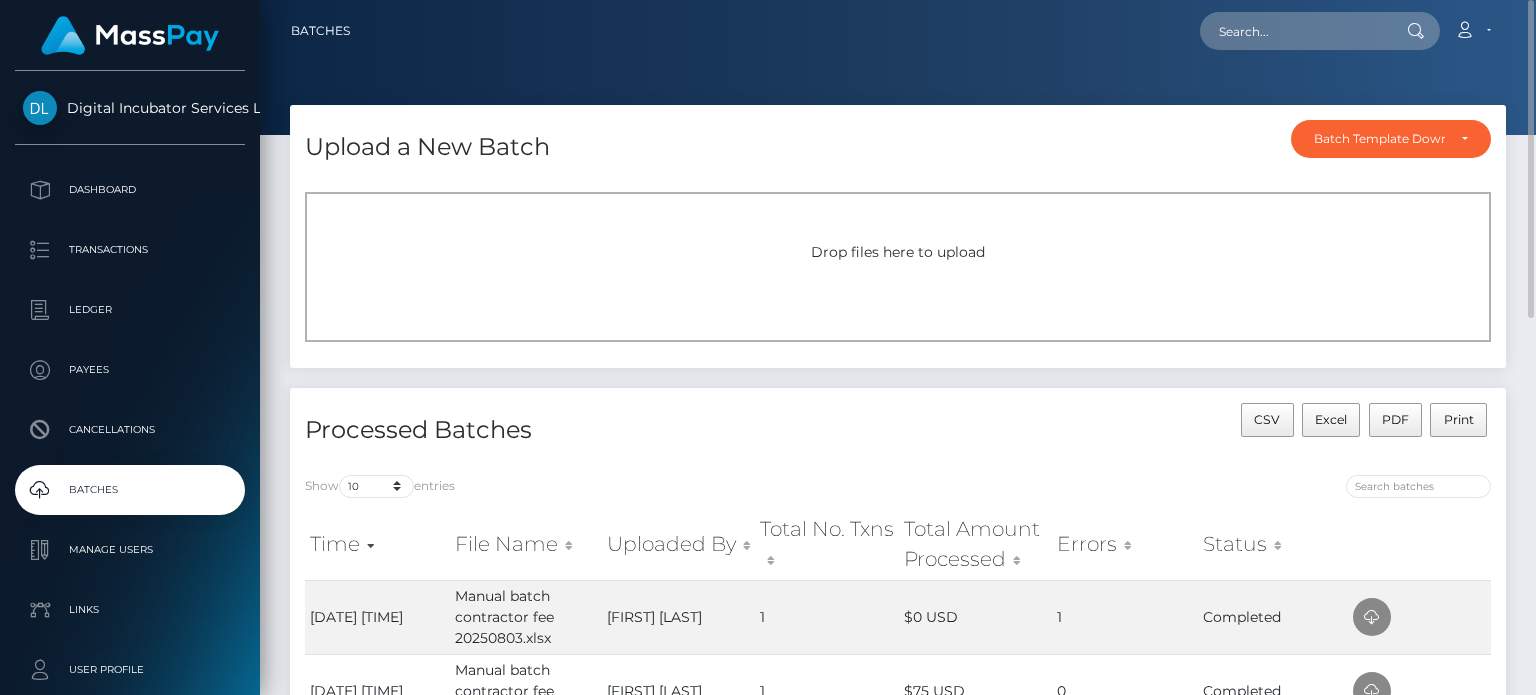 click on "Drop files here to upload" at bounding box center (898, 252) 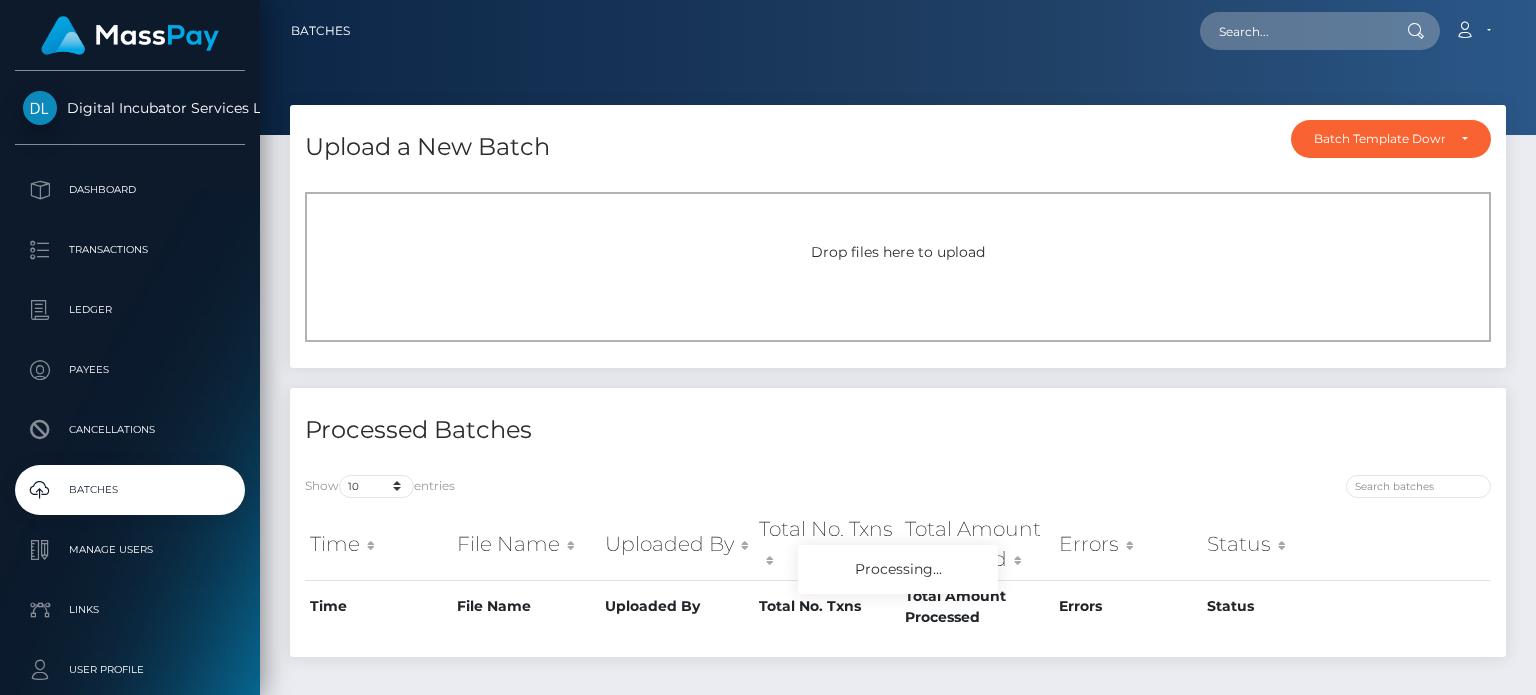 scroll, scrollTop: 0, scrollLeft: 0, axis: both 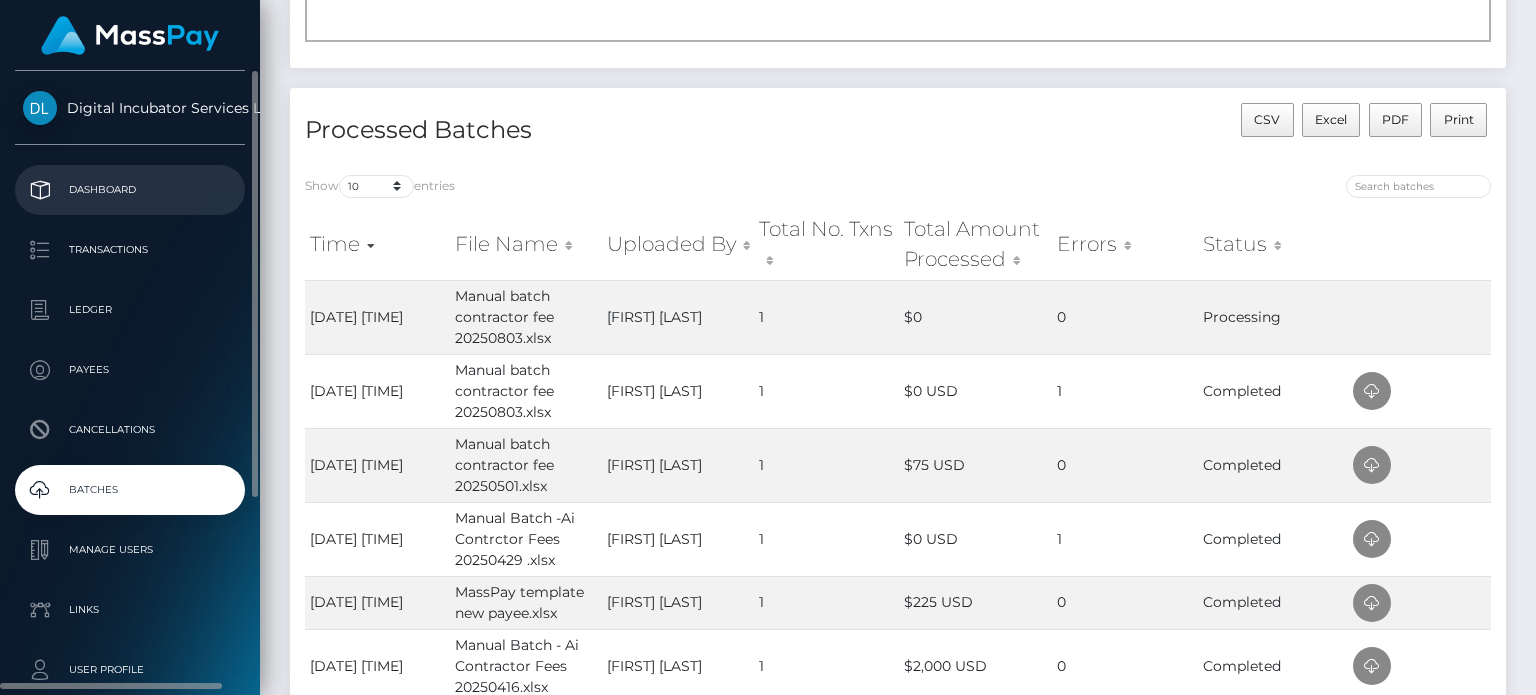 click on "Dashboard" at bounding box center [130, 190] 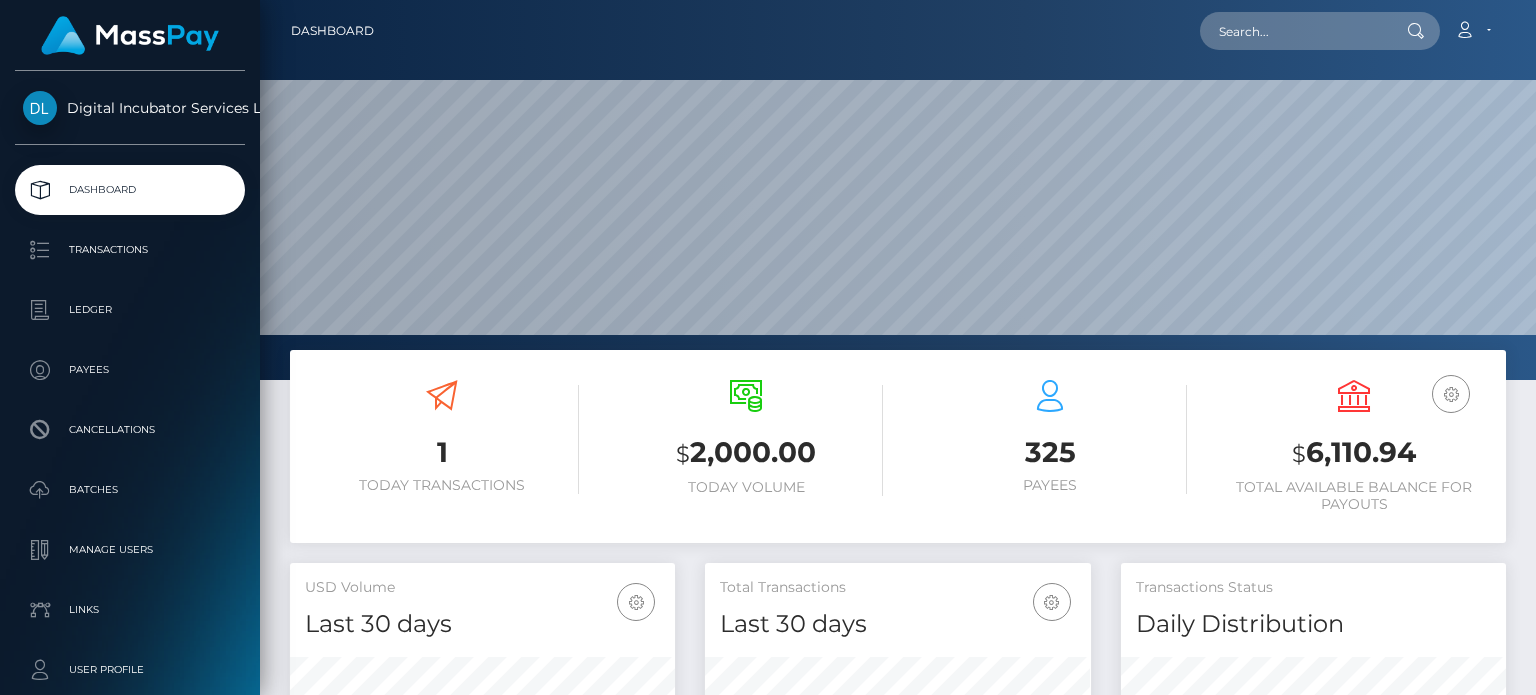 scroll, scrollTop: 0, scrollLeft: 0, axis: both 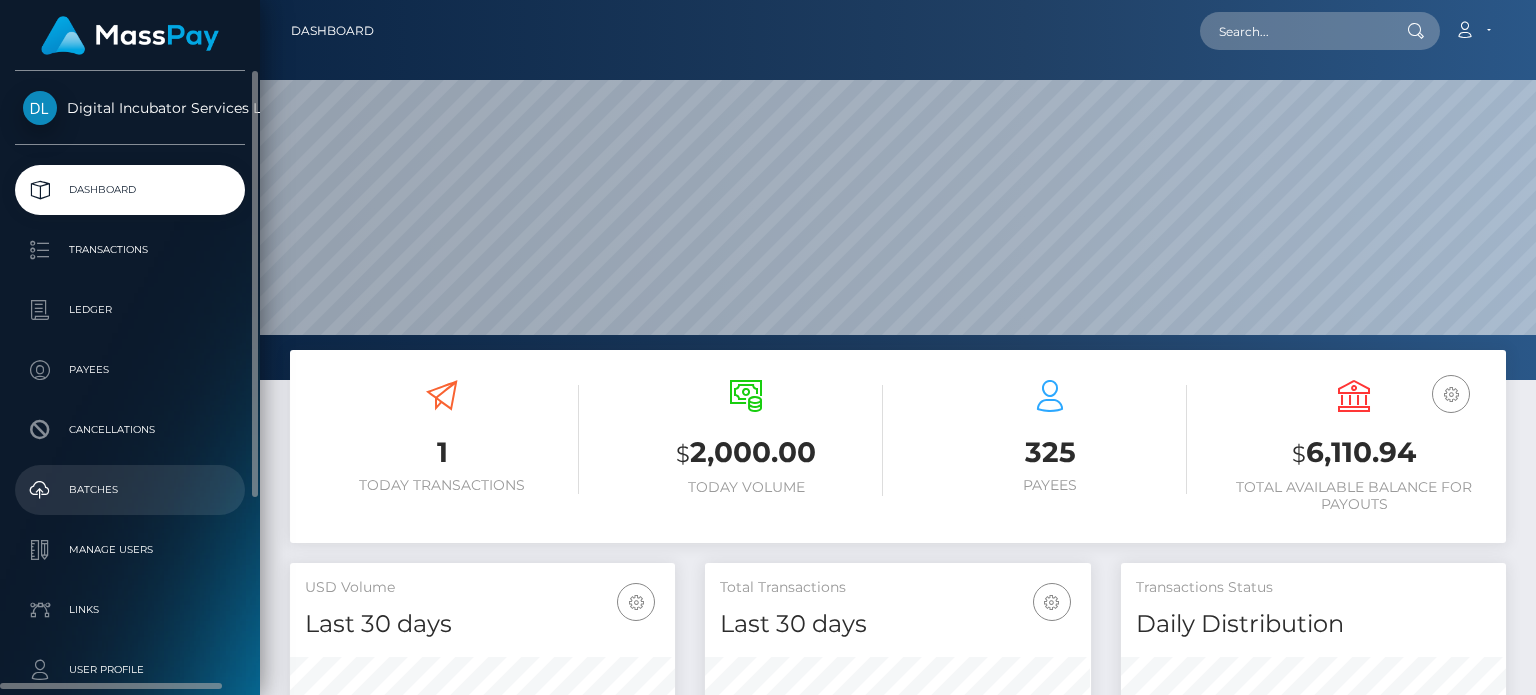 click on "Batches" at bounding box center [130, 490] 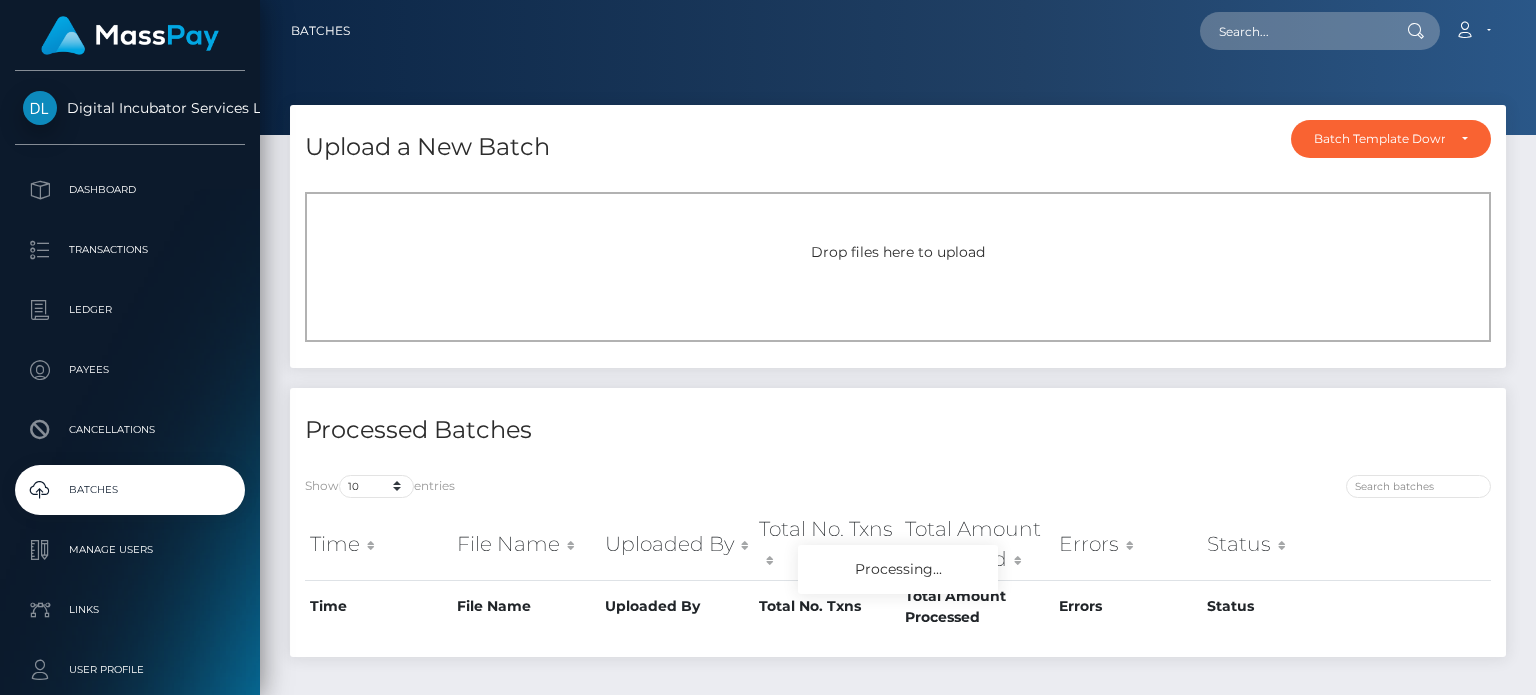 scroll, scrollTop: 0, scrollLeft: 0, axis: both 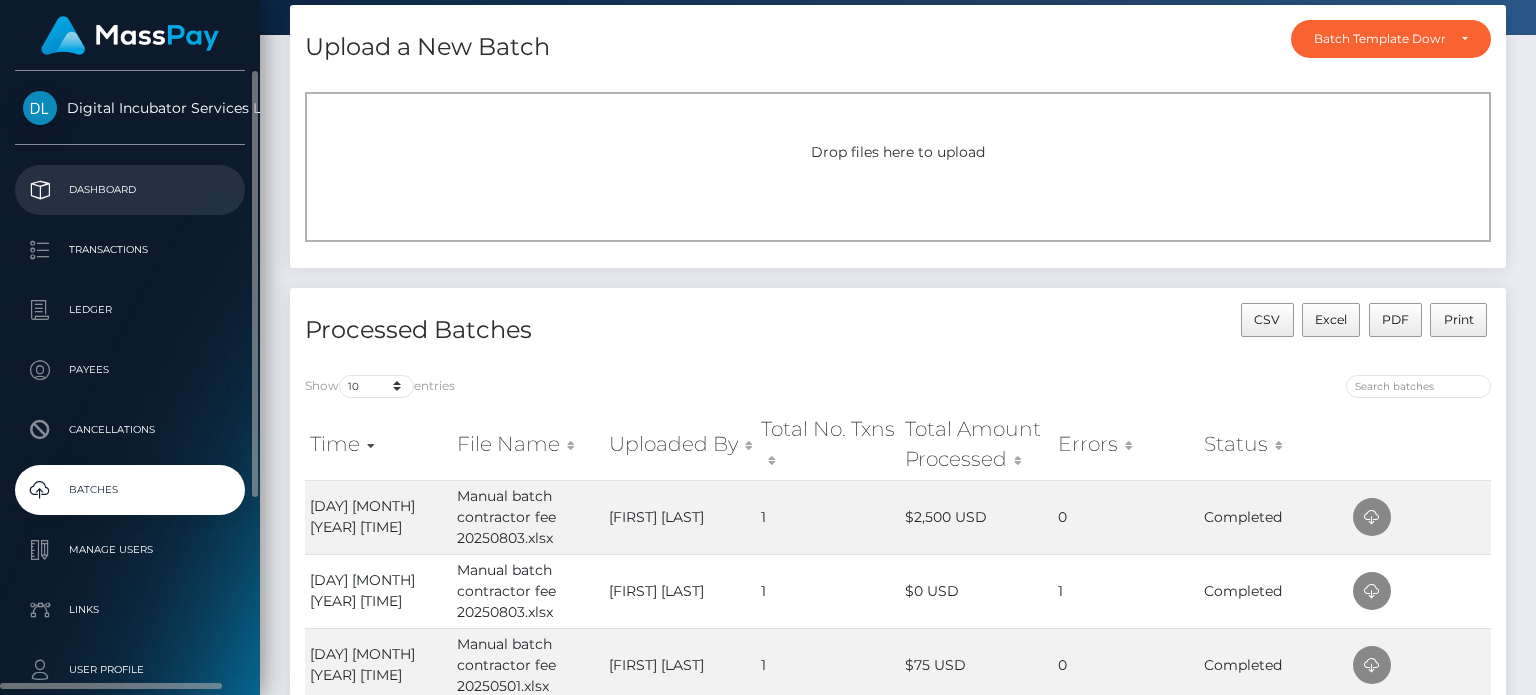 click on "Dashboard" at bounding box center [130, 190] 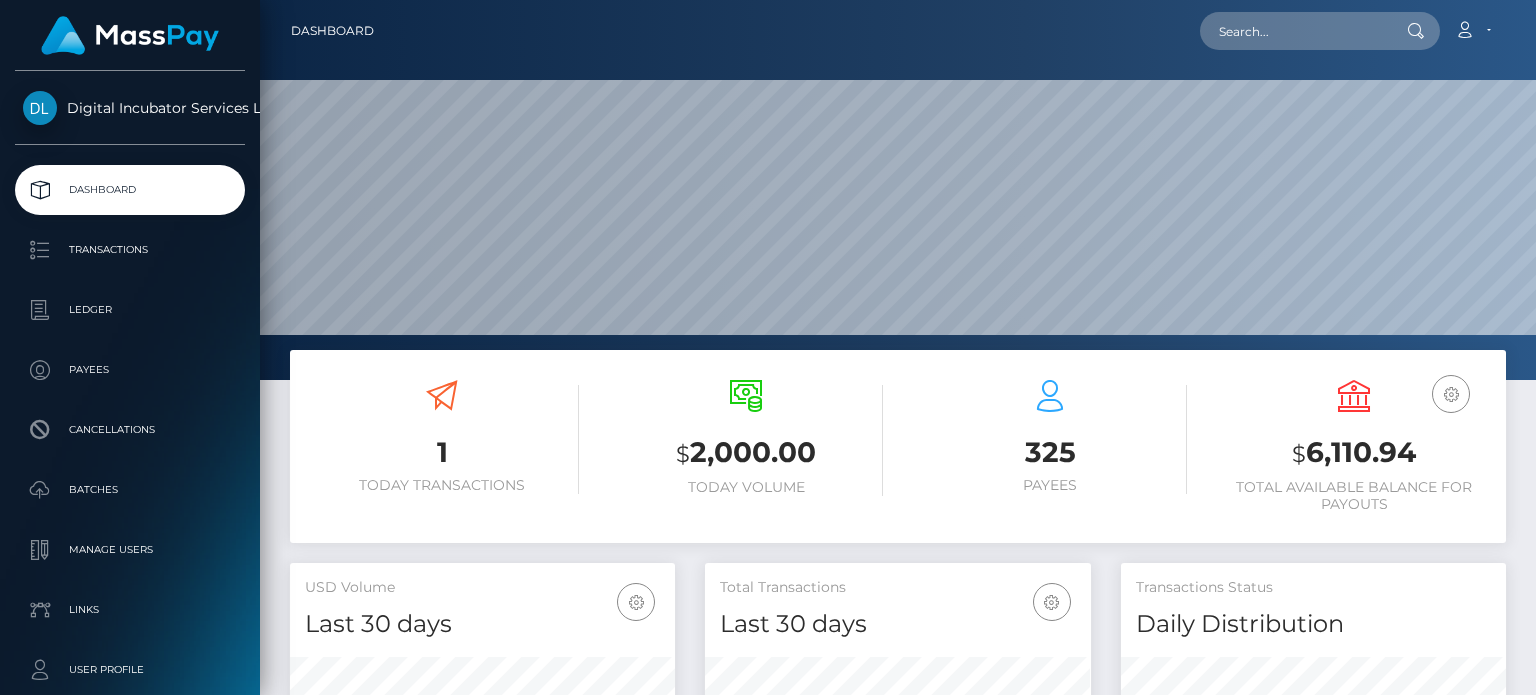 scroll, scrollTop: 0, scrollLeft: 0, axis: both 